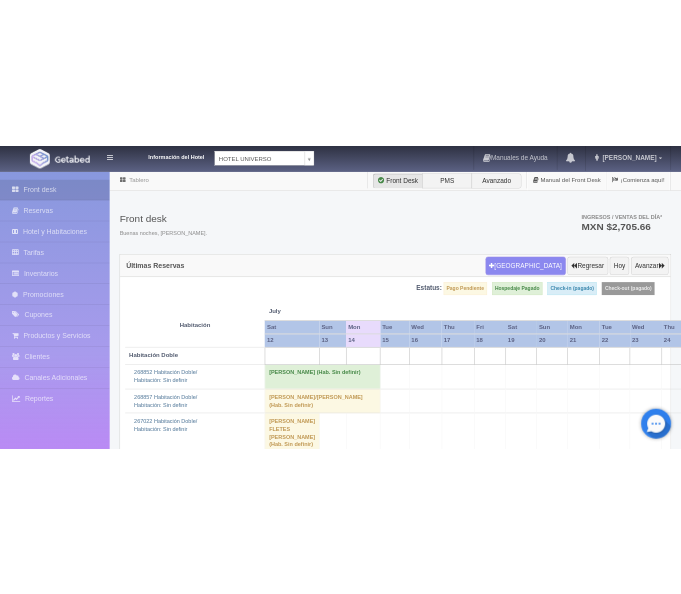 scroll, scrollTop: 0, scrollLeft: 0, axis: both 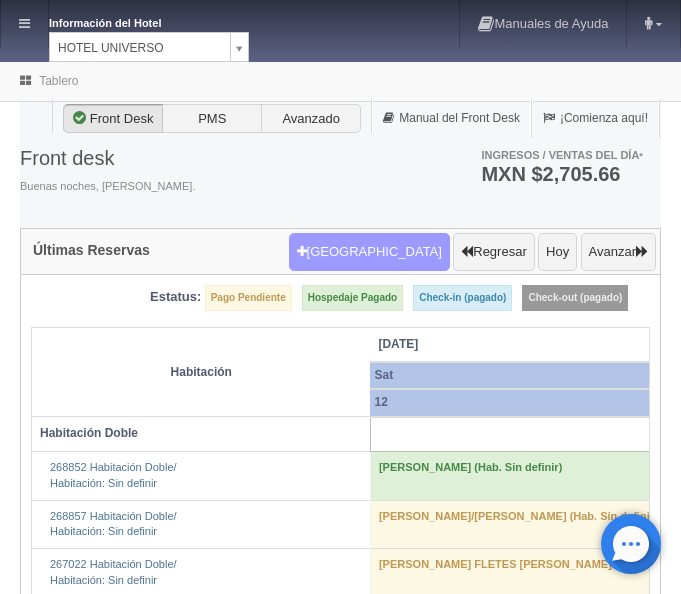 click on "Nueva Reserva" at bounding box center [369, 252] 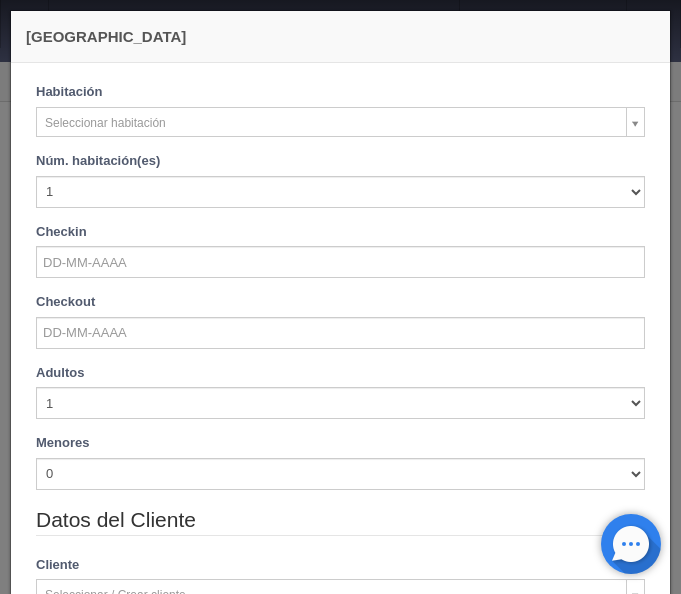 checkbox on "false" 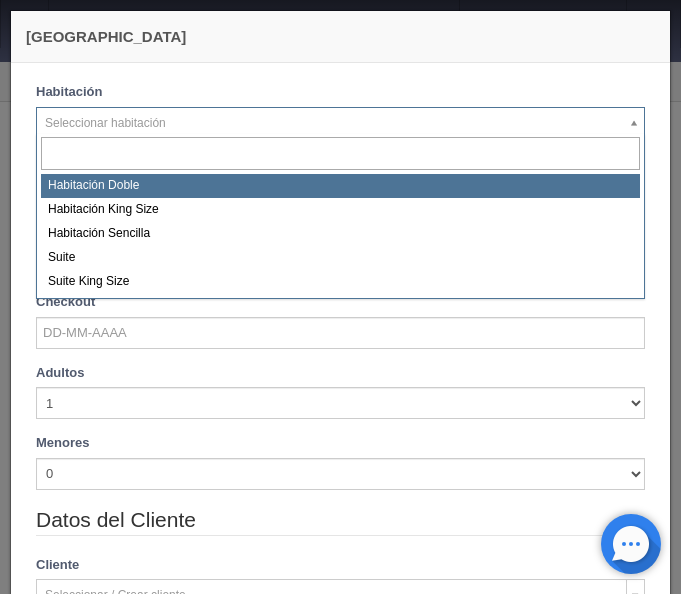 click on "Información del Hotel
[GEOGRAPHIC_DATA][PERSON_NAME]
Manuales de Ayuda
Actualizaciones recientes
[PERSON_NAME]
Mi Perfil
Salir / Log Out
Procesando...
Front desk
Reservas
Hotel y Habitaciones
Tarifas
Inventarios
Promociones
Cupones
Productos y Servicios" at bounding box center [340, 2957] 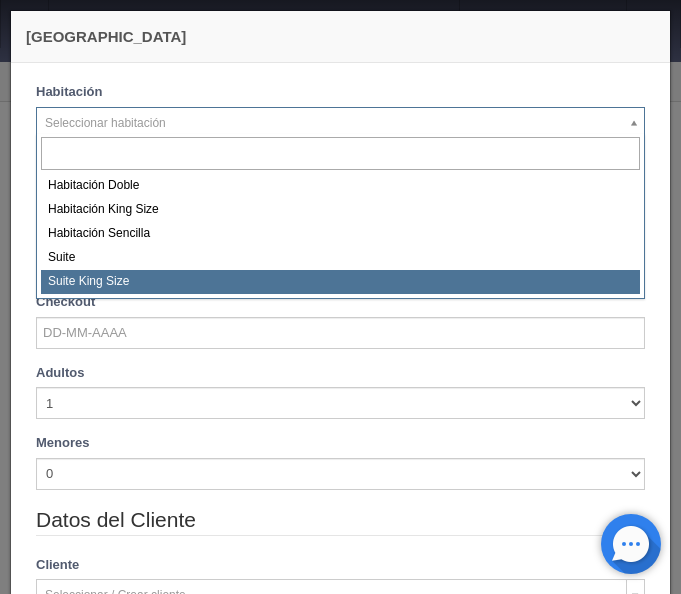 select on "588" 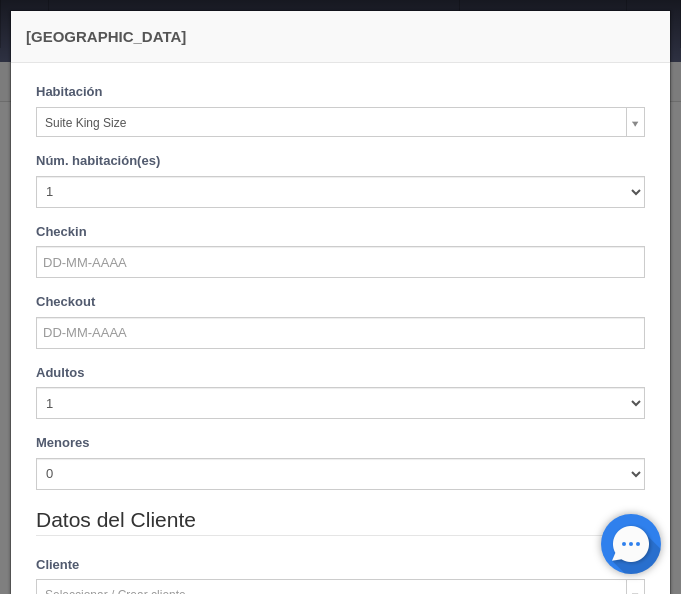 checkbox on "false" 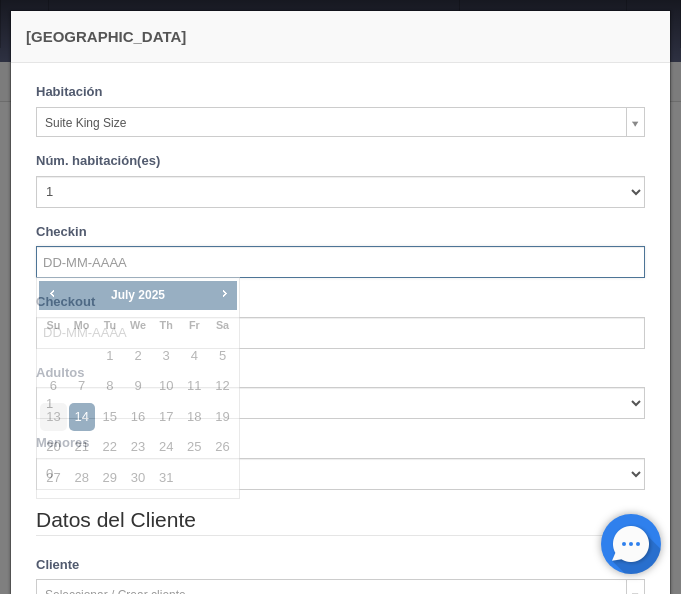 click at bounding box center (340, 262) 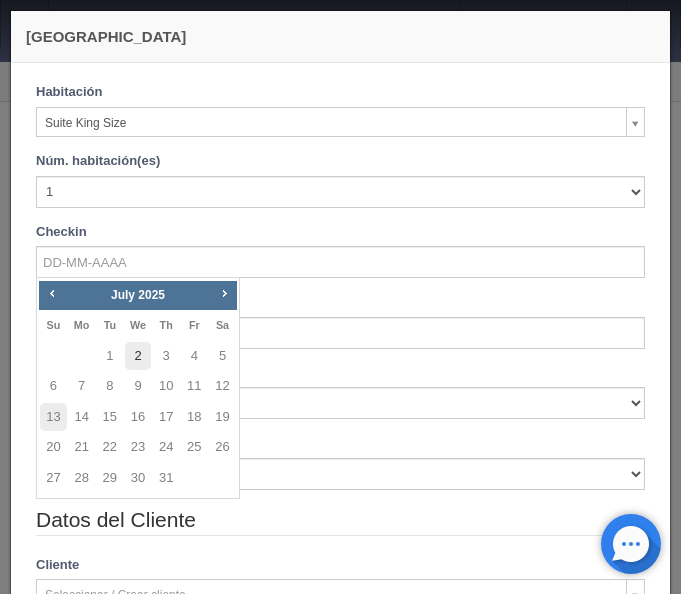 click on "2" at bounding box center (138, 356) 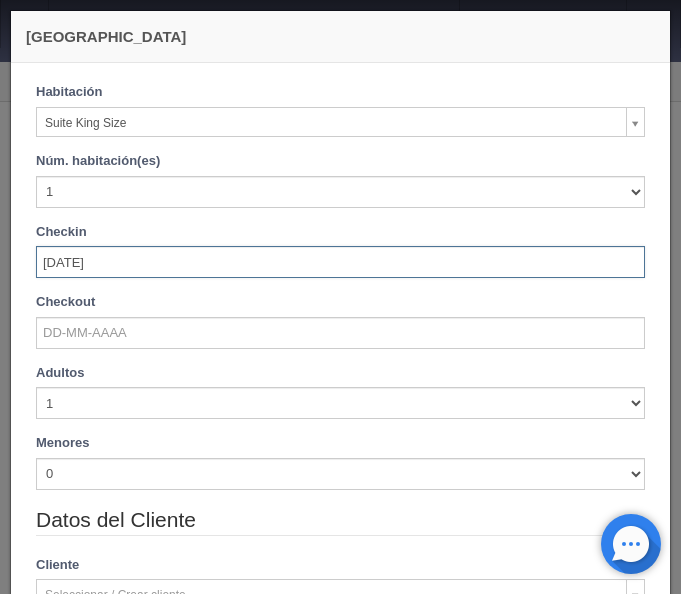 click on "02-07-2025" at bounding box center (340, 262) 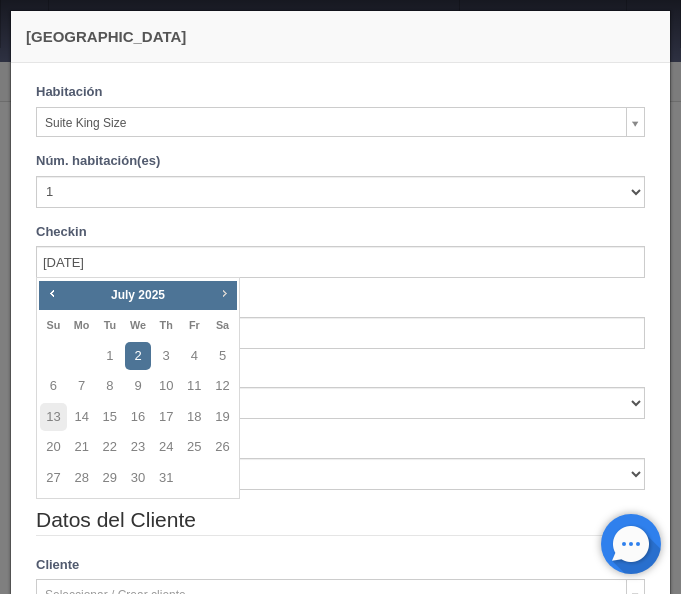 click on "Next" at bounding box center [224, 294] 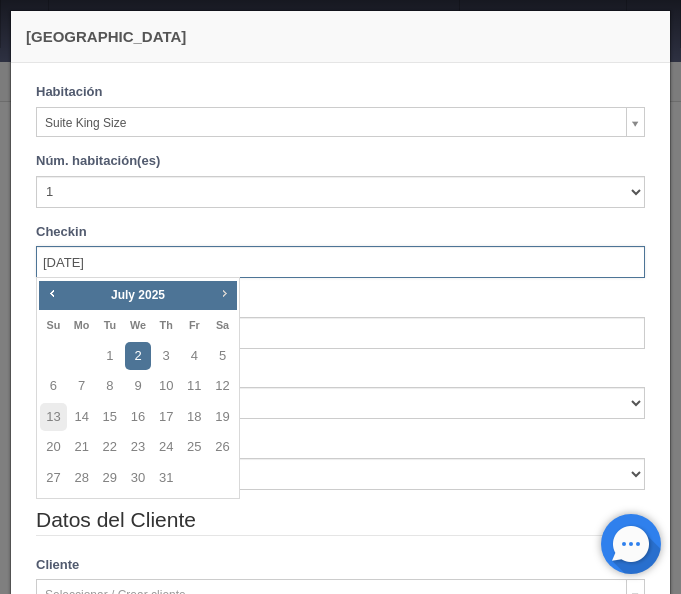 checkbox on "false" 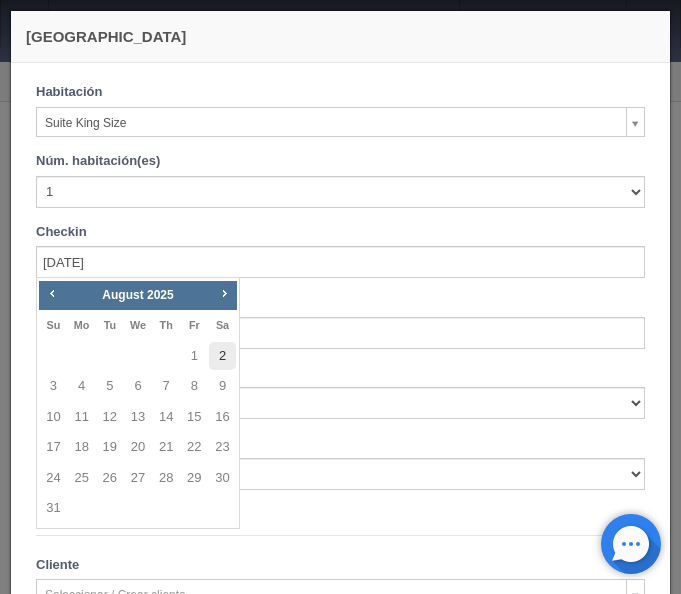 click on "2" at bounding box center [222, 356] 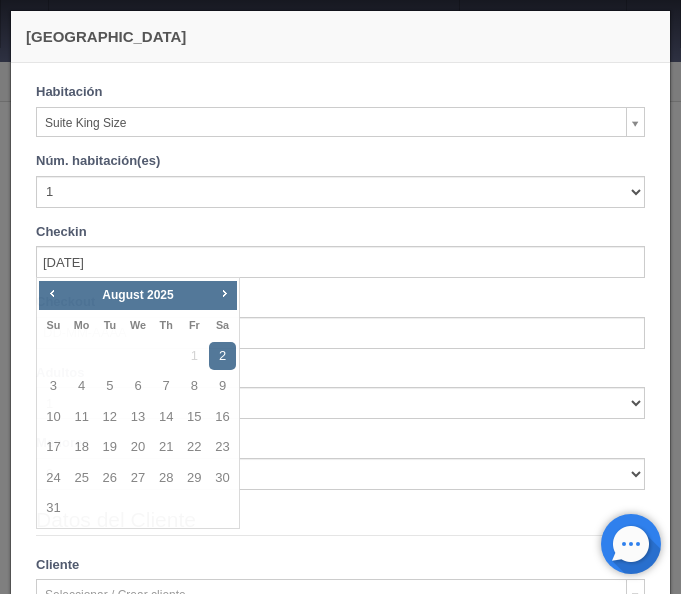 checkbox on "false" 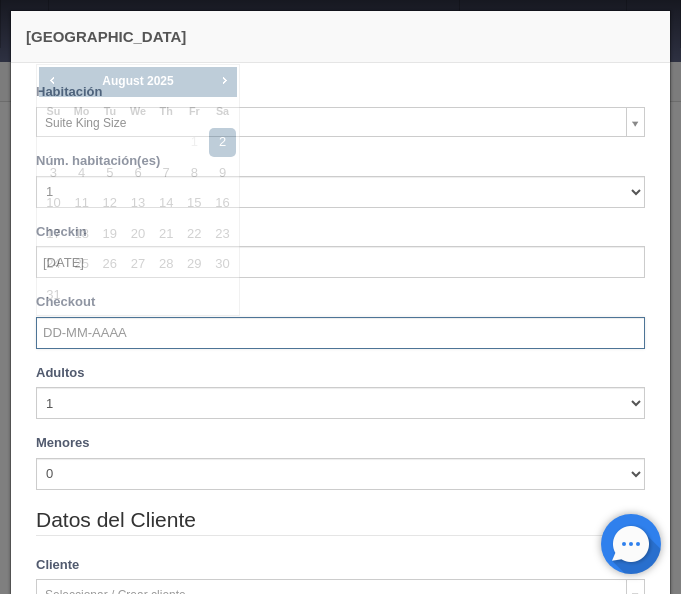 click at bounding box center [340, 333] 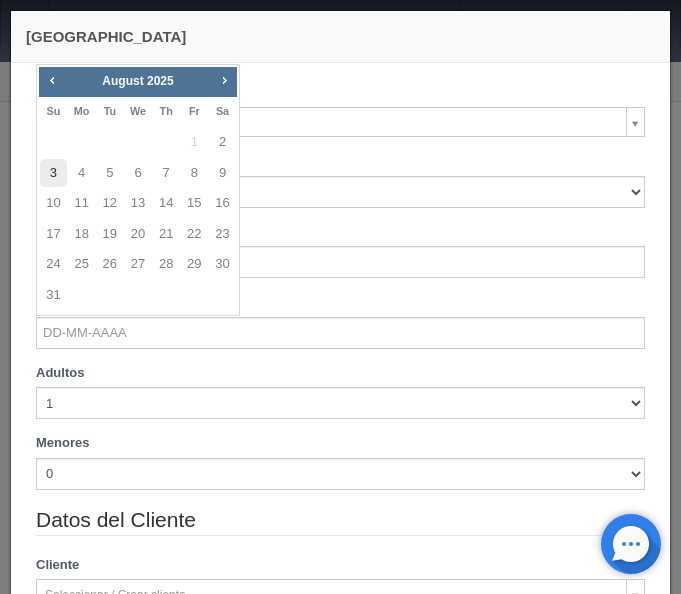 click on "3" at bounding box center [53, 173] 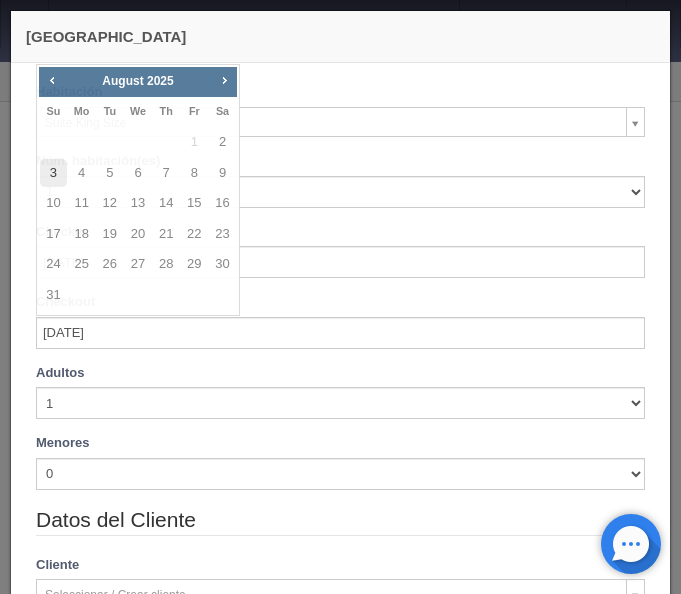 checkbox on "false" 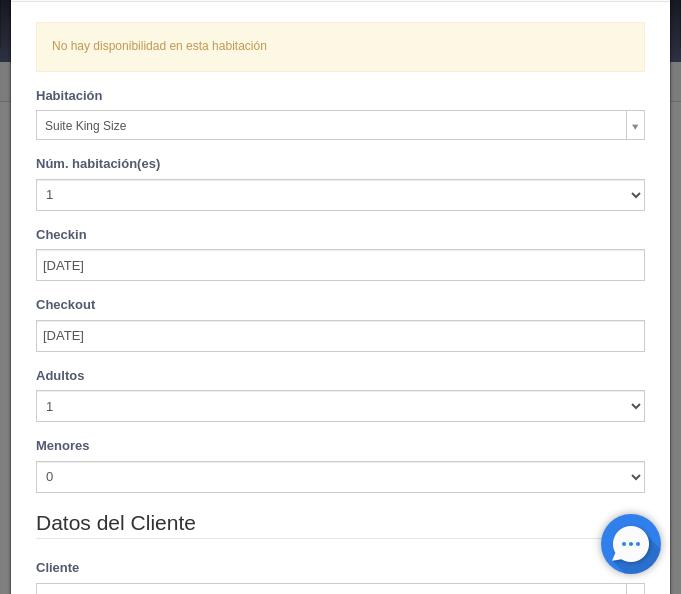 scroll, scrollTop: 84, scrollLeft: 0, axis: vertical 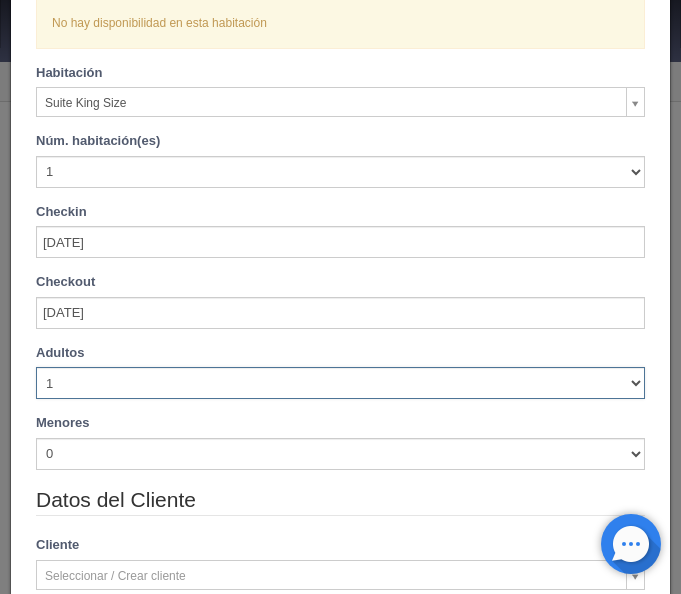 click on "1
2
3
4
5
6
7
8
9
10" at bounding box center (340, 383) 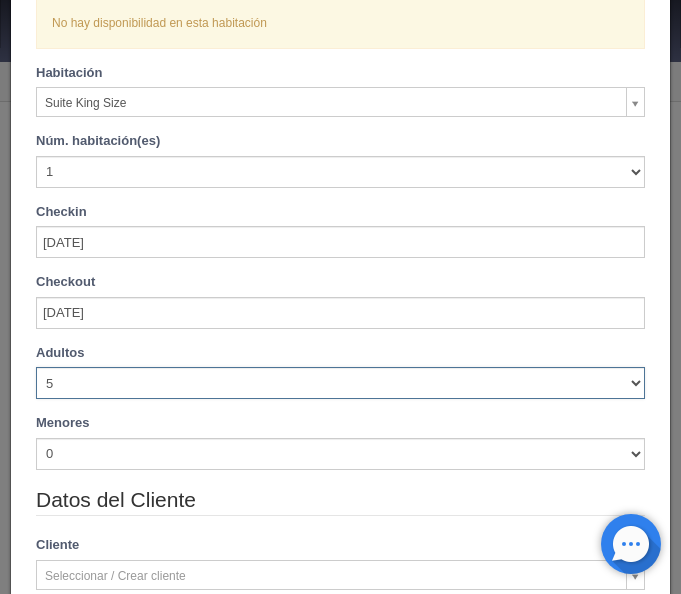 click on "5" at bounding box center [0, 0] 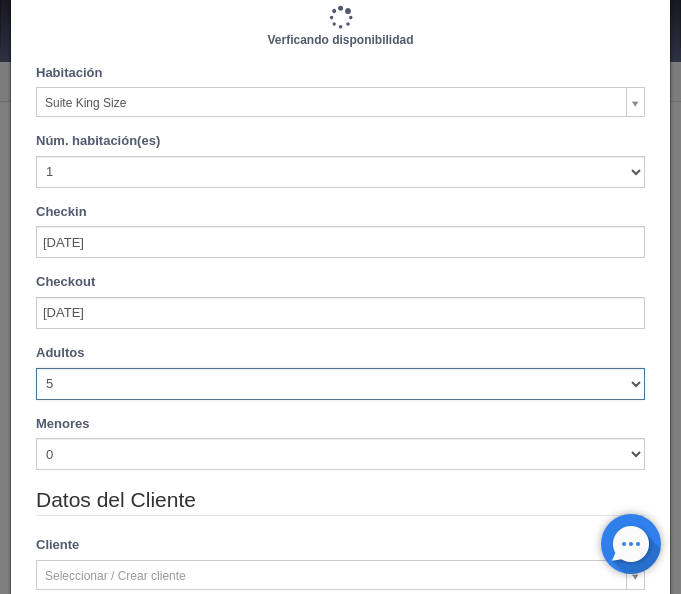 scroll, scrollTop: 84, scrollLeft: 0, axis: vertical 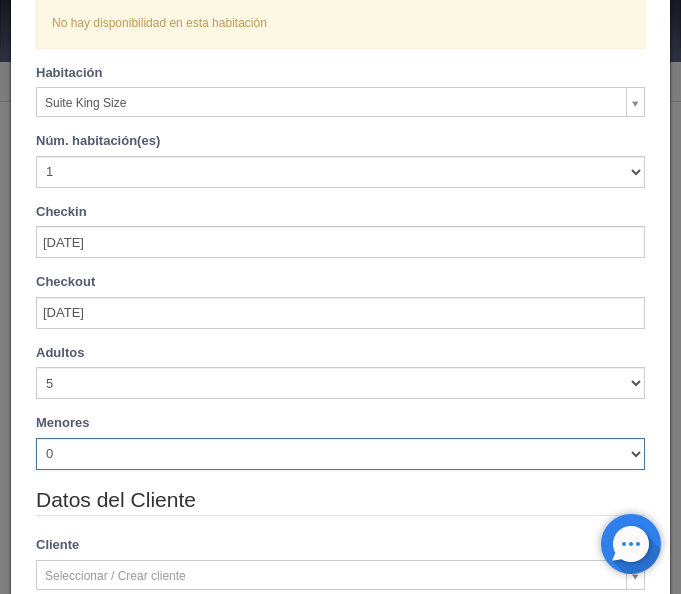 click on "0
1
2
3
4
5
6
7
8
9
10" at bounding box center (340, 454) 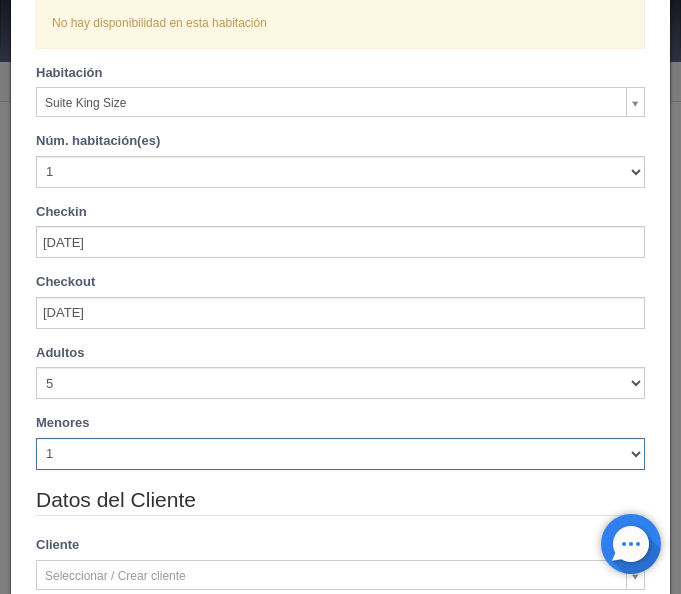click on "1" at bounding box center [0, 0] 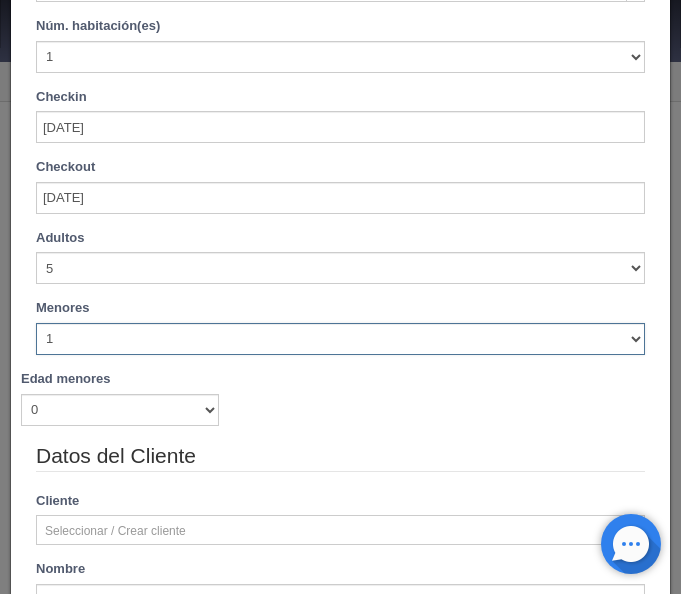 scroll, scrollTop: 252, scrollLeft: 0, axis: vertical 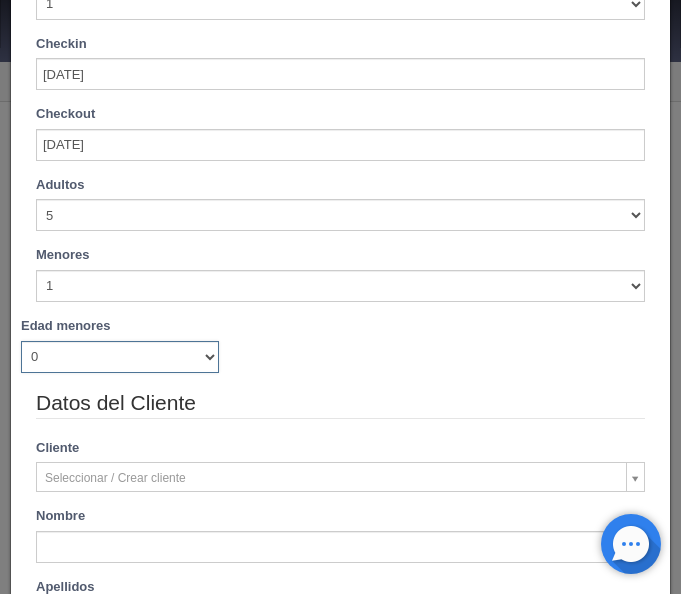 click on "0
1
2
3
4
5
6
7
8
9
10
11
12
13
14
15
16
17
18" at bounding box center [120, 357] 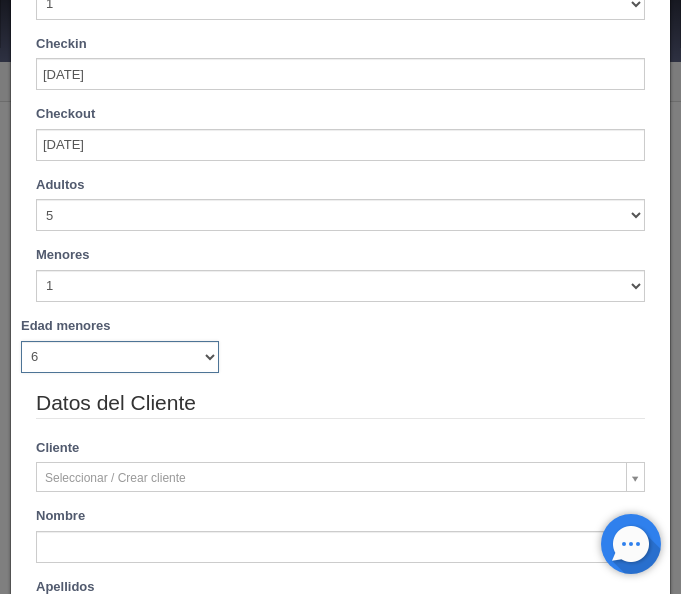 checkbox on "false" 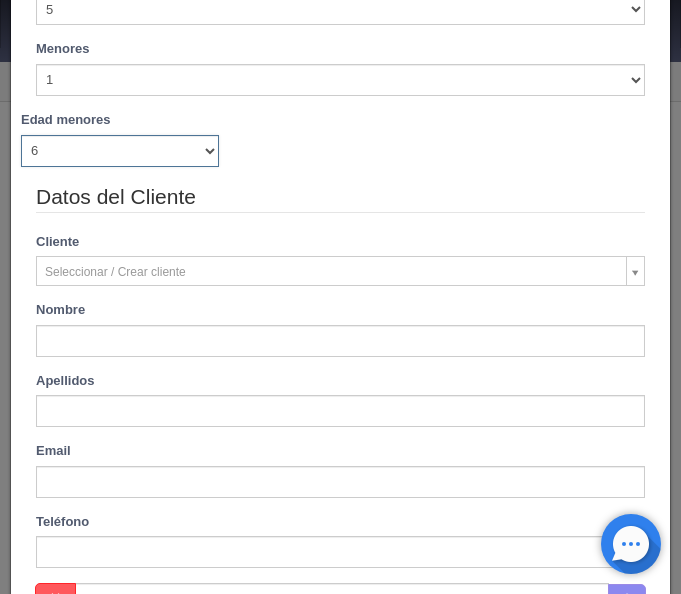 scroll, scrollTop: 504, scrollLeft: 0, axis: vertical 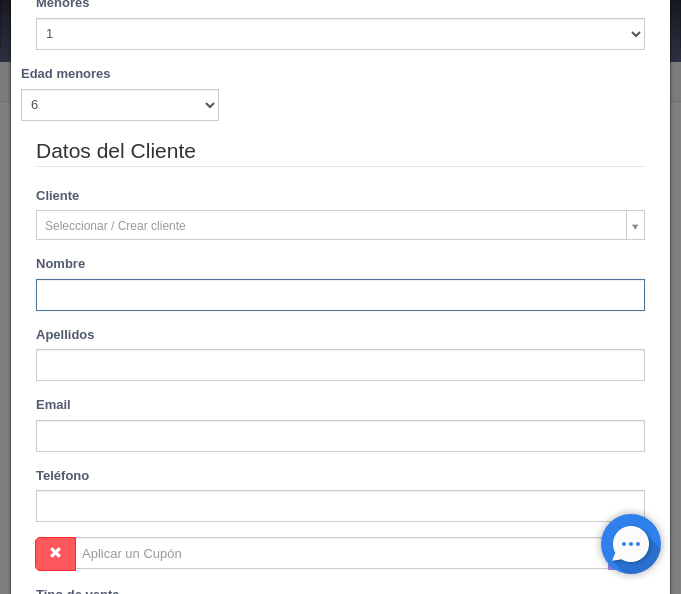 click at bounding box center [340, 295] 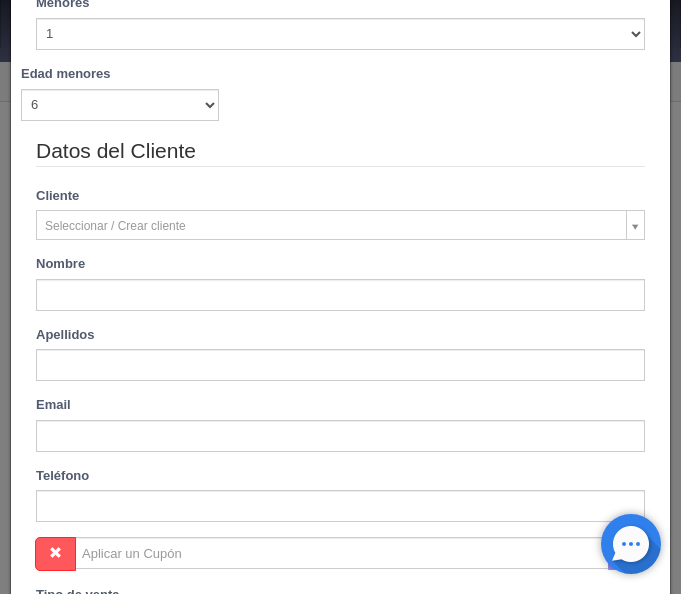type on "[PERSON_NAME]" 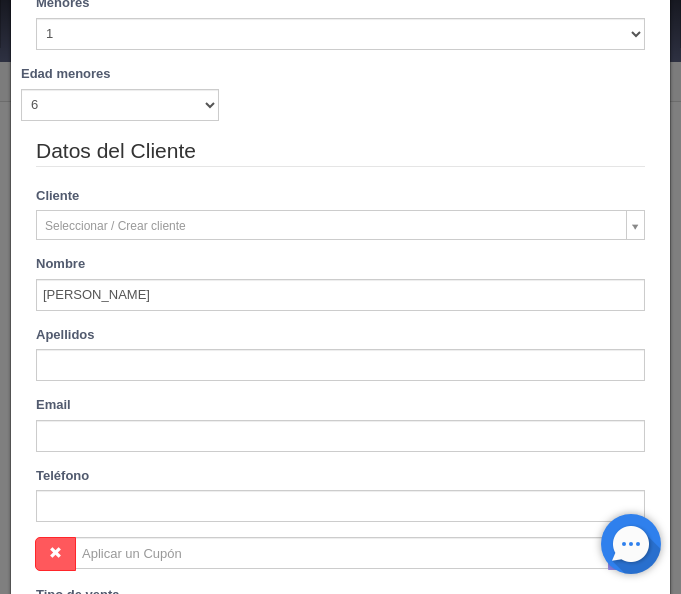 type on "[PERSON_NAME]" 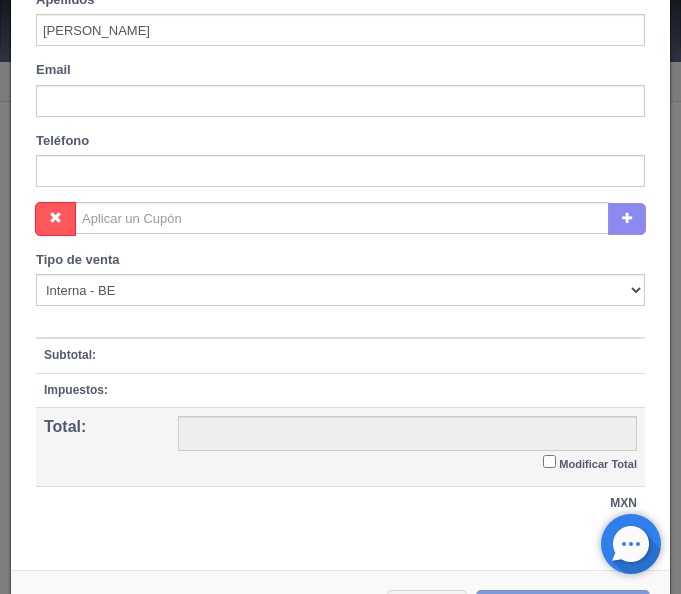 scroll, scrollTop: 898, scrollLeft: 0, axis: vertical 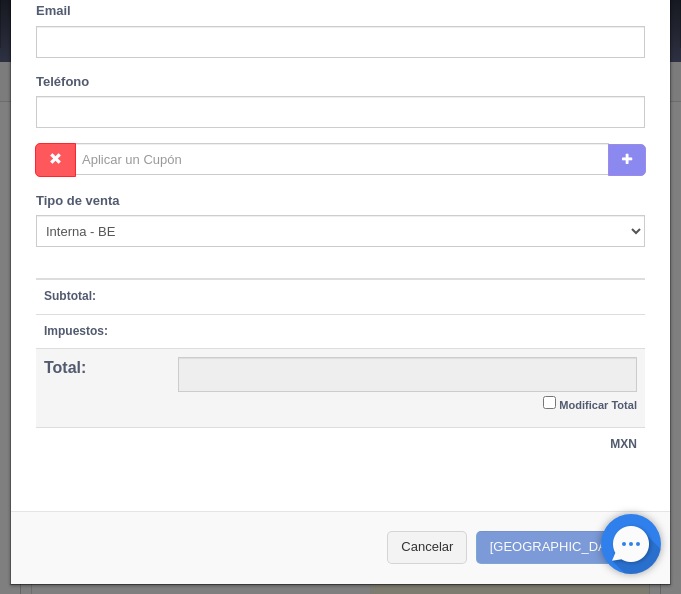 click on "Modificar Total" at bounding box center [549, 402] 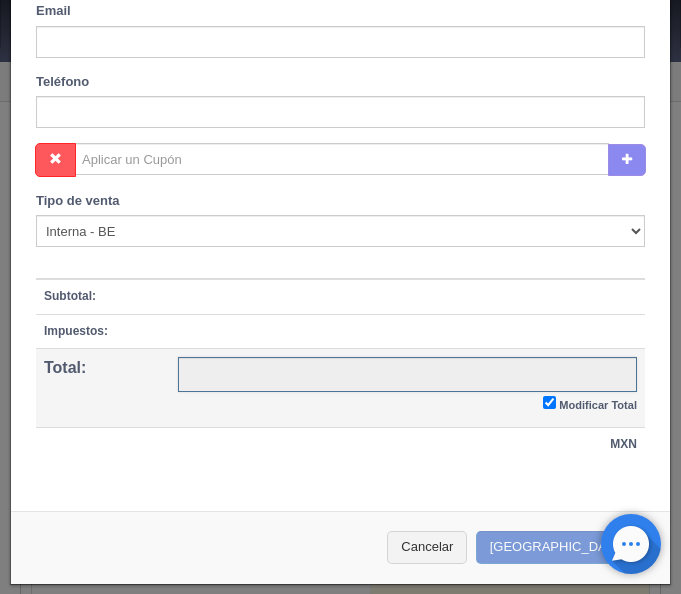 checkbox on "true" 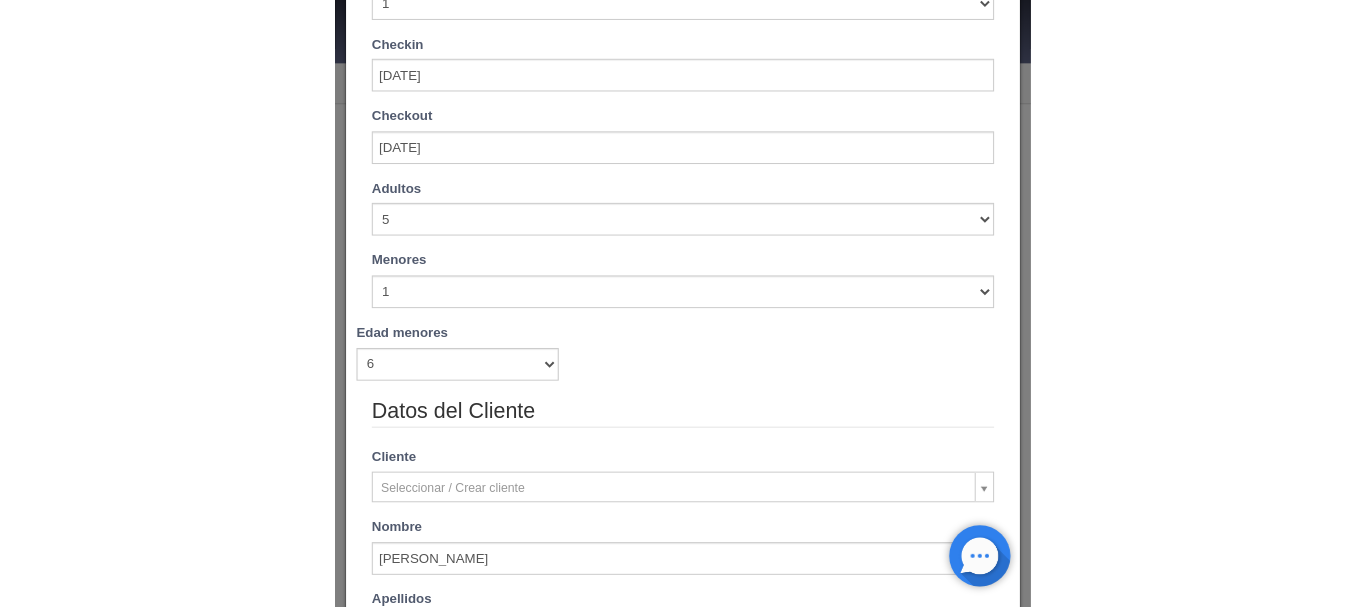 scroll, scrollTop: 0, scrollLeft: 0, axis: both 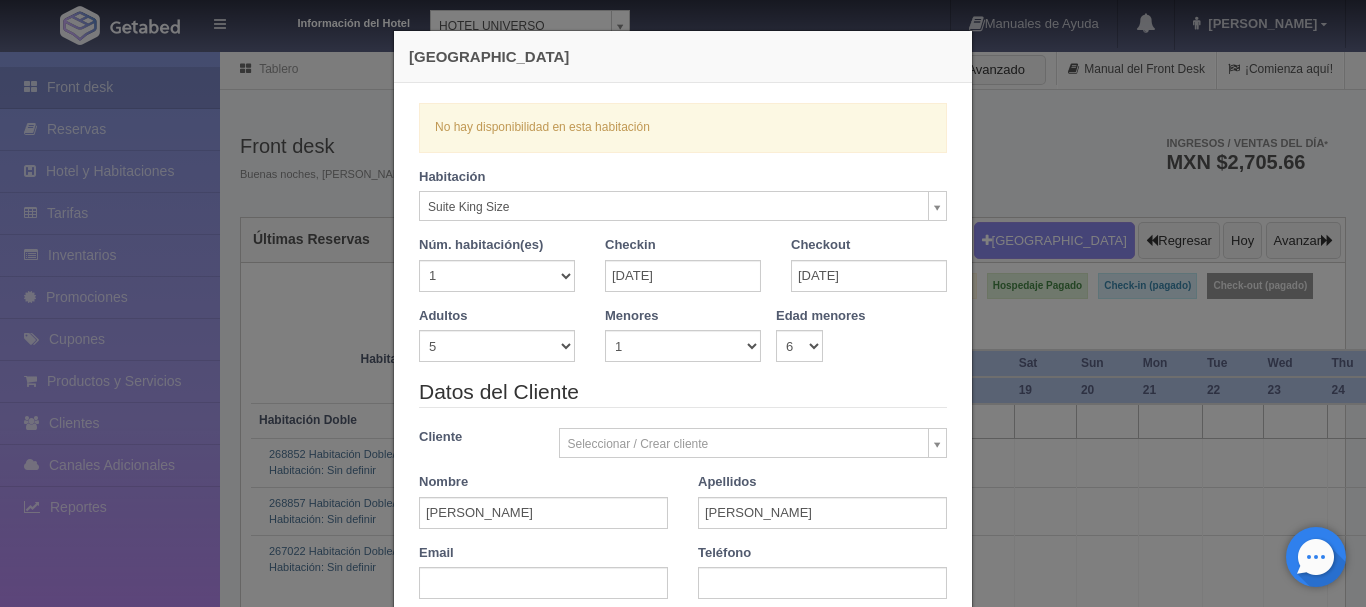 click on "Nueva Reserva
Verficando disponibilidad
No hay disponibilidad en esta habitación
Habitación
Suite King Size
Habitación Doble
Habitación King Size
Habitación Sencilla
Suite
Suite King Size
Núm. habitación(es)
1
2
3
4
5
6
7
8
9
10
11
12
13
14
15
16
17
18
19
20
Checkin
02-08-2025
Checkout
03-08-2025
Adultos
1
2
3
4
5
6
7
8
9
10
Menores
0
1
2
3
4
5
6
7
8
9
10
0" at bounding box center [683, 303] 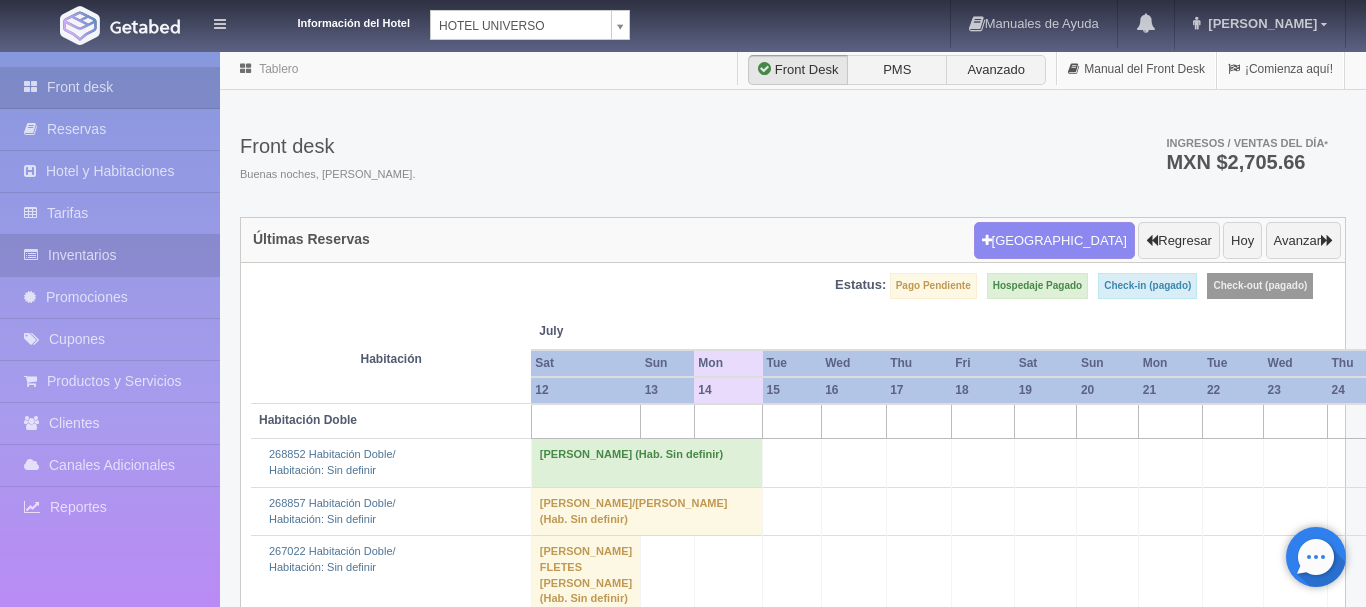 click at bounding box center (36, 255) 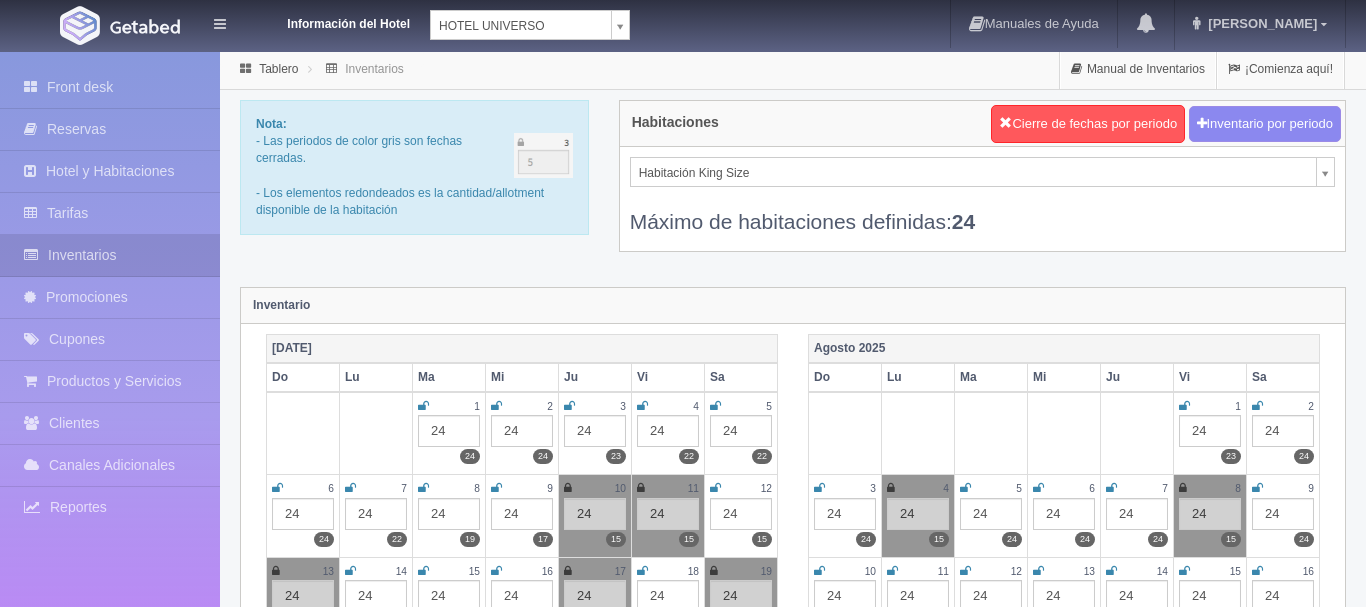 scroll, scrollTop: 0, scrollLeft: 0, axis: both 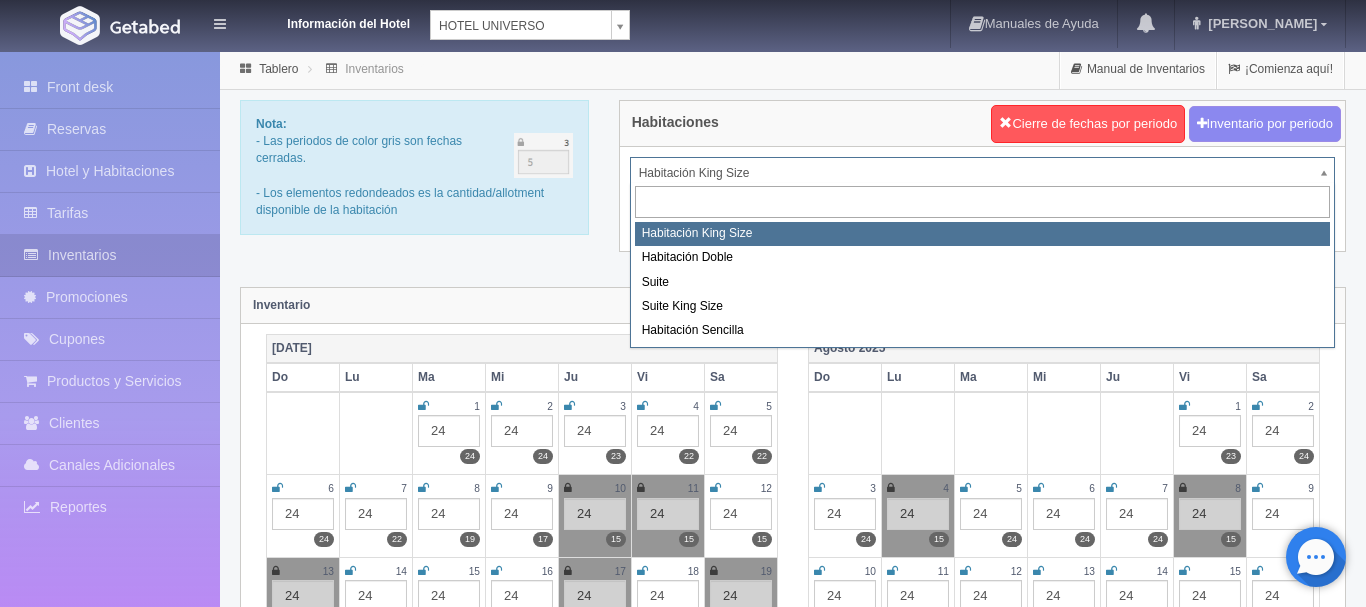 click on "Información del Hotel
[GEOGRAPHIC_DATA][PERSON_NAME]
Manuales de Ayuda
Actualizaciones recientes
[PERSON_NAME]
Mi Perfil
Salir / Log Out
Procesando...
Front desk
Reservas
Hotel y Habitaciones
Tarifas
Inventarios
Promociones
Cupones
Productos y Servicios" at bounding box center [683, 1776] 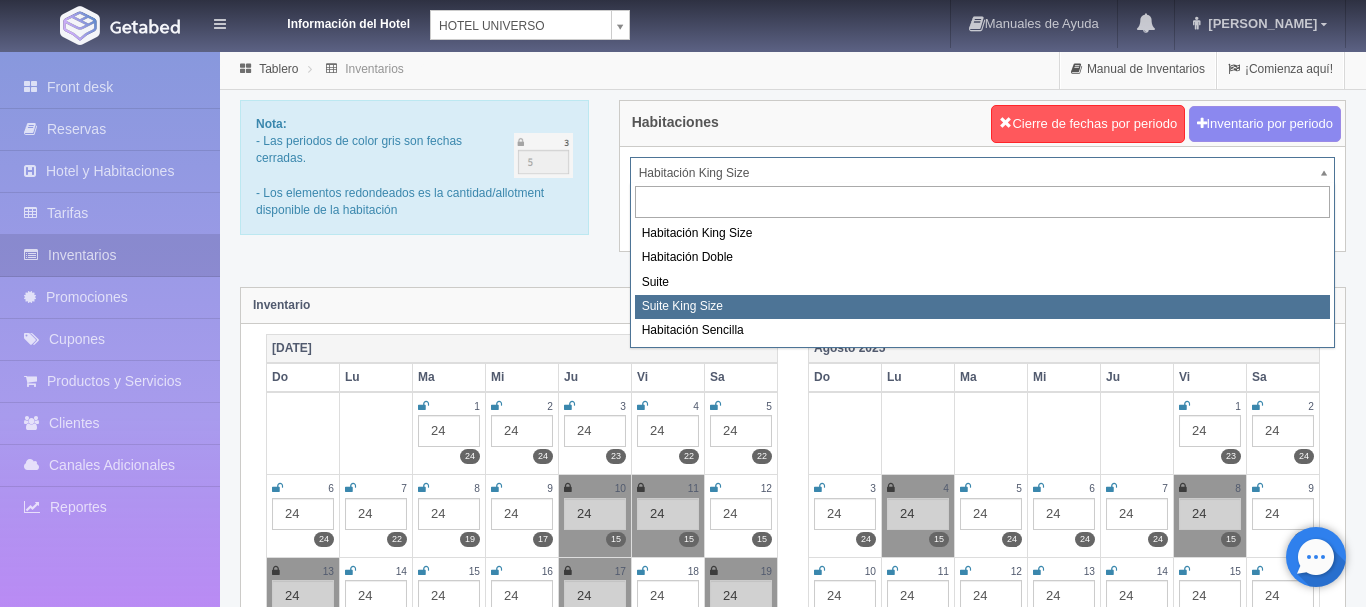 select on "588" 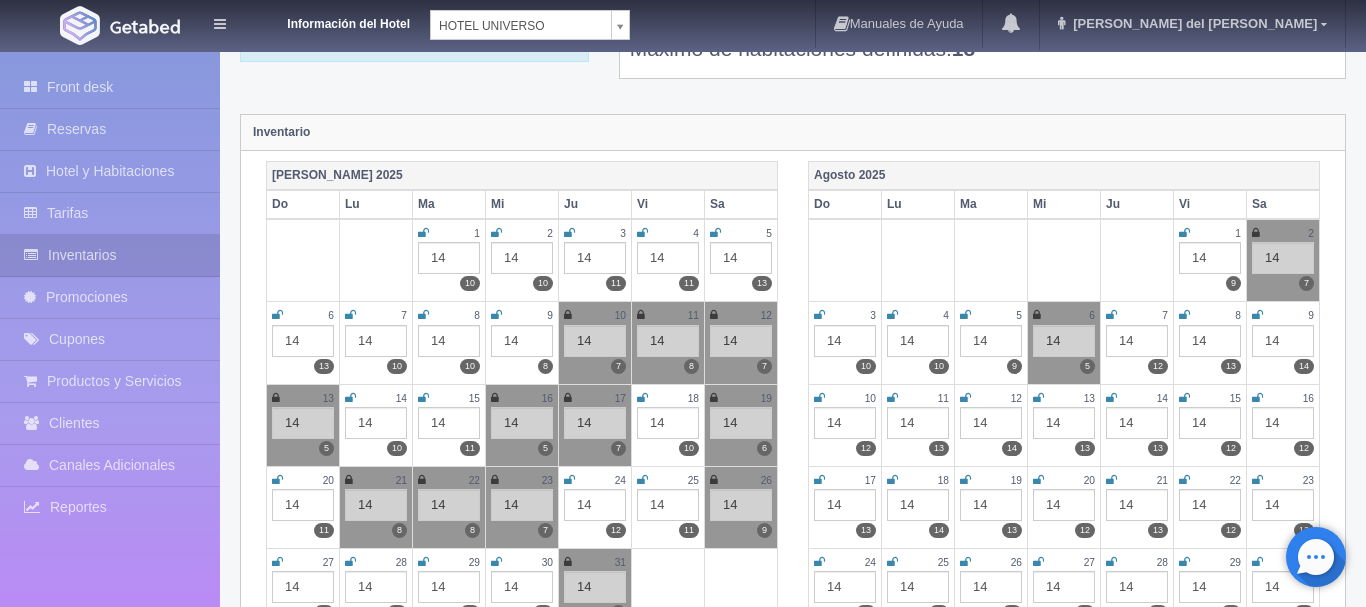 scroll, scrollTop: 204, scrollLeft: 0, axis: vertical 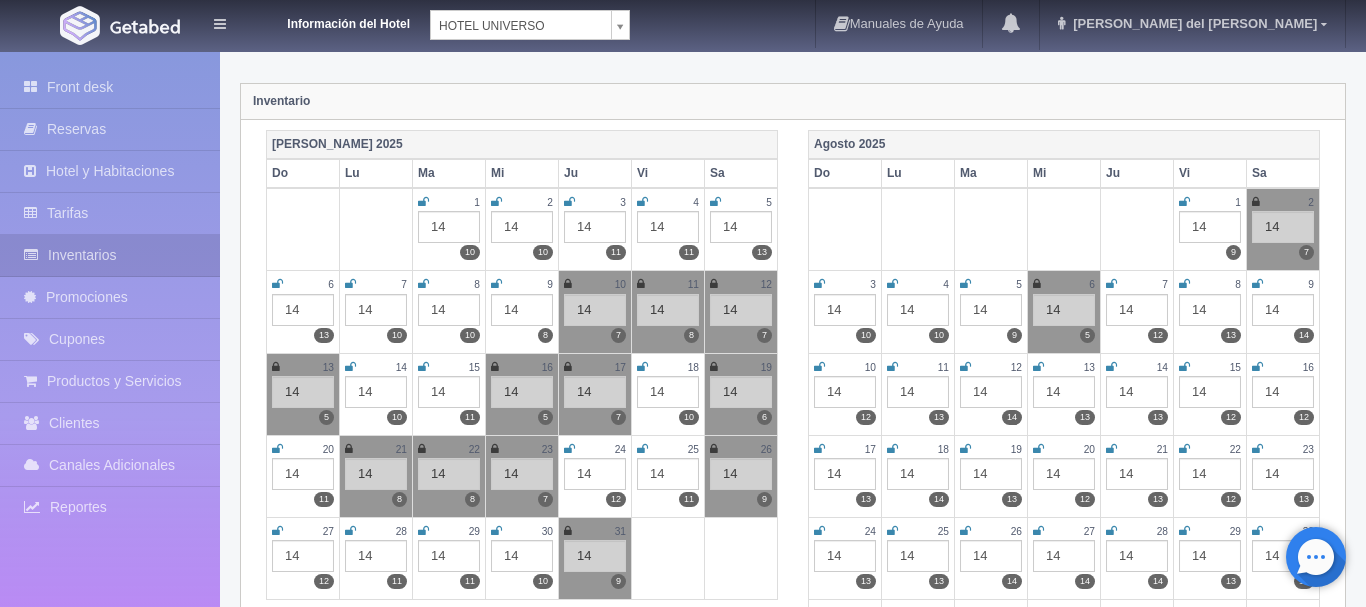 click at bounding box center (1256, 202) 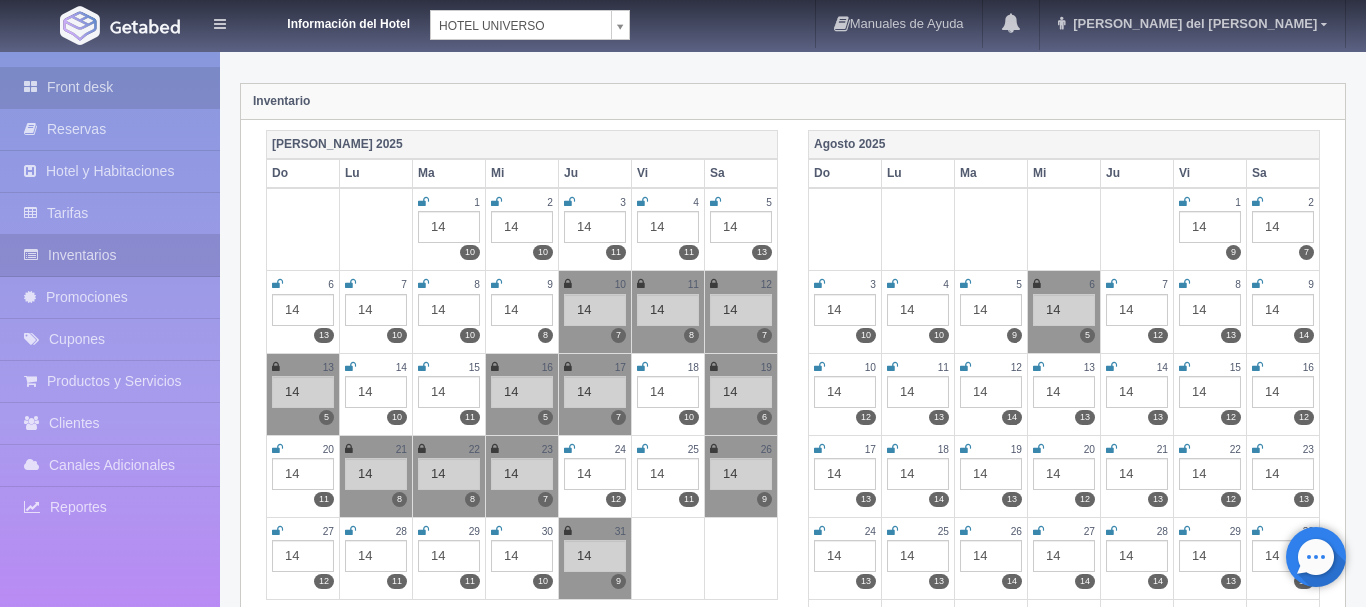 click on "Front desk" at bounding box center (110, 87) 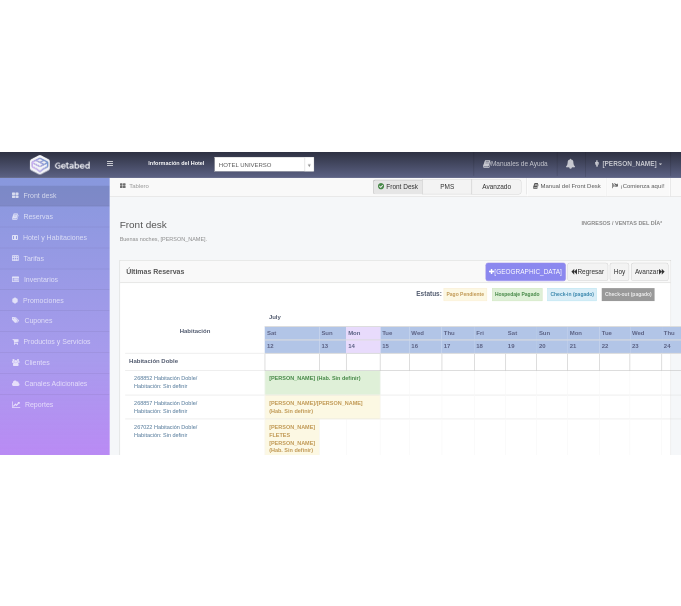scroll, scrollTop: 0, scrollLeft: 0, axis: both 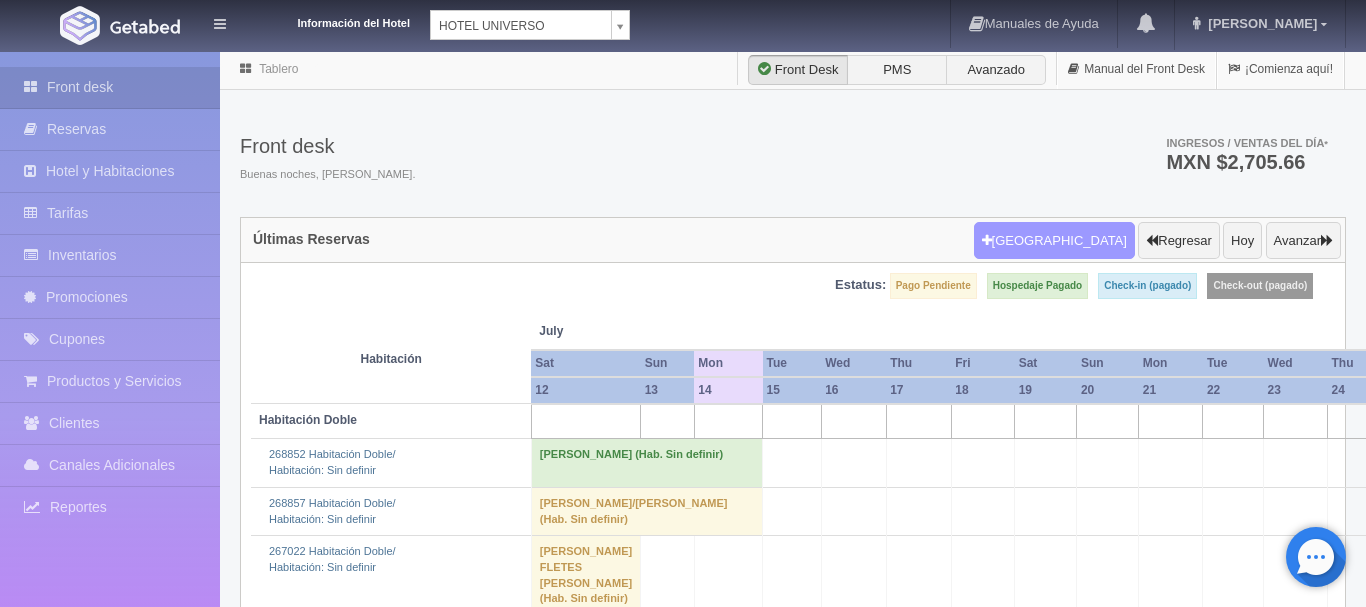 click on "Nueva Reserva" at bounding box center (1054, 241) 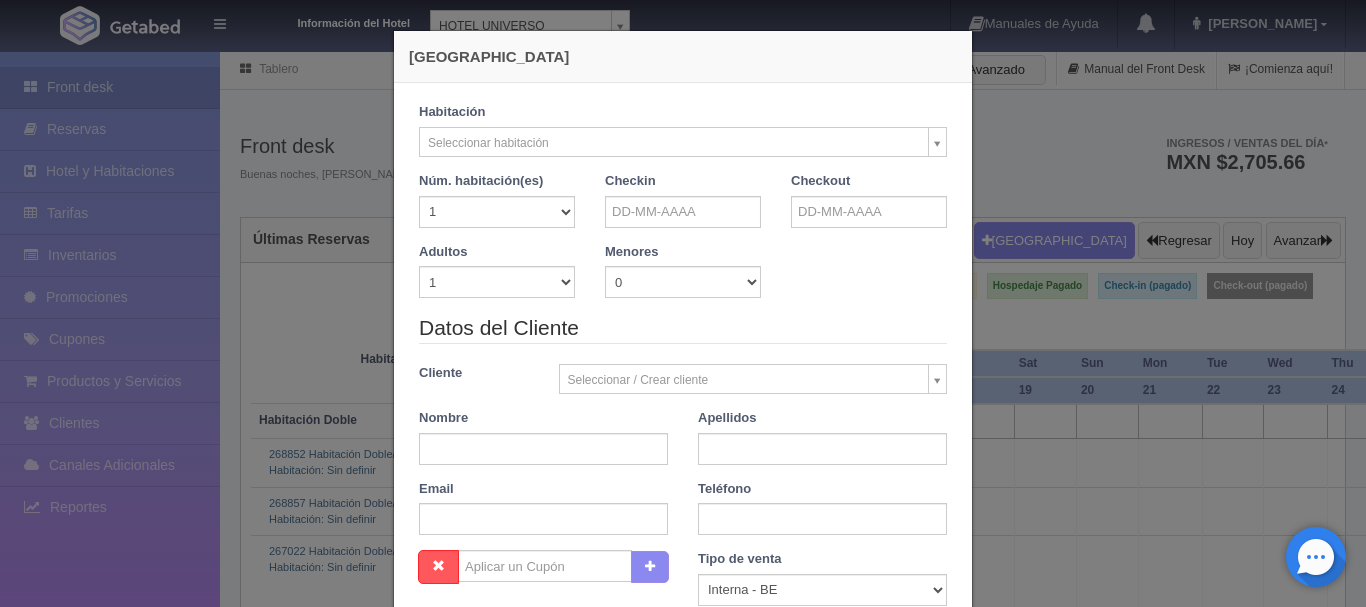 checkbox on "false" 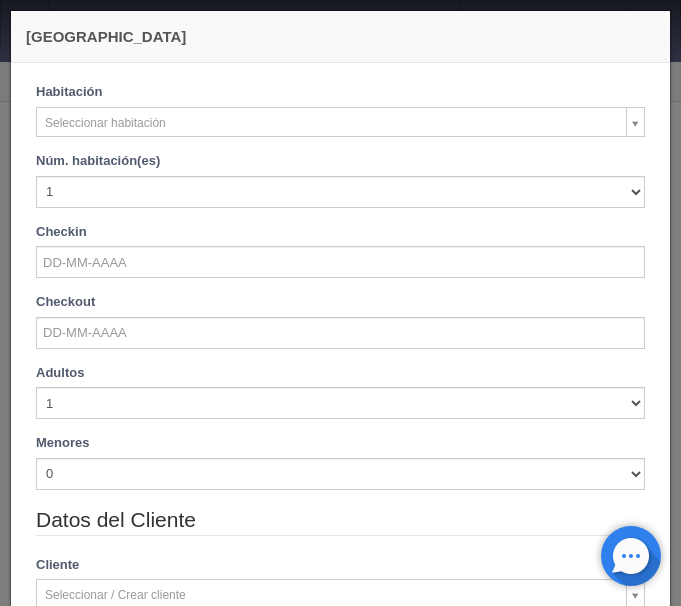 click on "Información del Hotel
[GEOGRAPHIC_DATA][PERSON_NAME]
Manuales de Ayuda
Actualizaciones recientes
[PERSON_NAME]
Mi Perfil
Salir / Log Out
Procesando...
Front desk
Reservas
Hotel y Habitaciones
Tarifas
Inventarios
Promociones
Cupones
Productos y Servicios" at bounding box center [340, 2957] 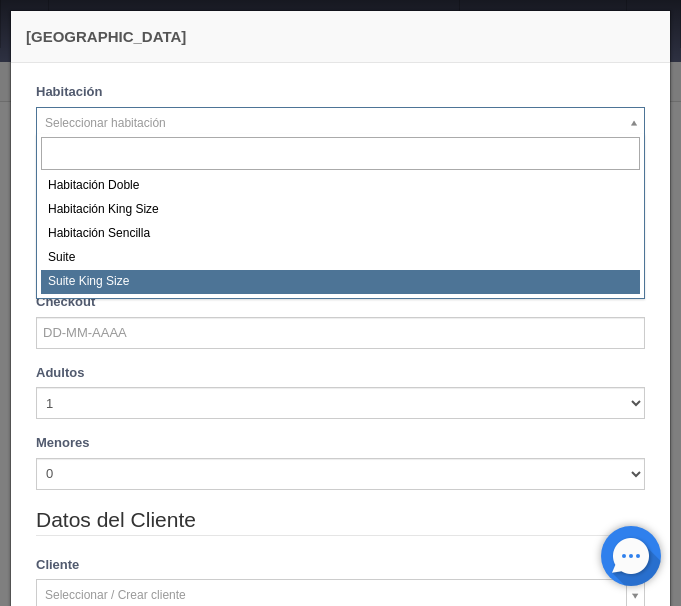 select on "588" 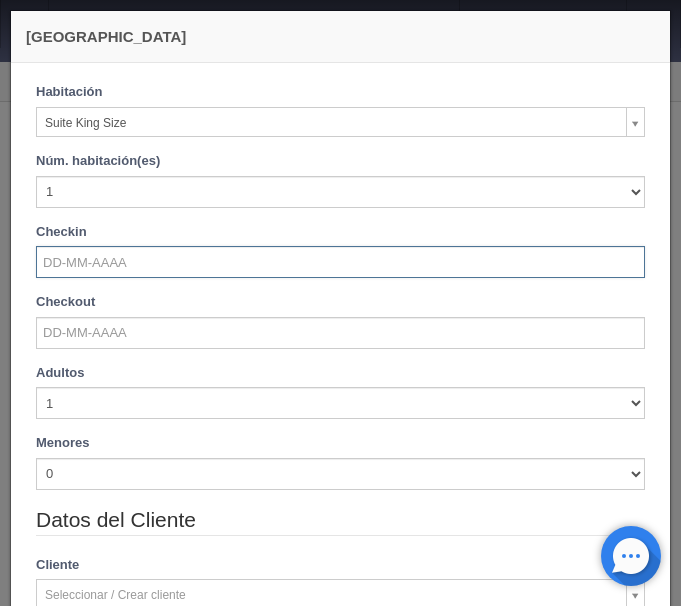 click at bounding box center (340, 262) 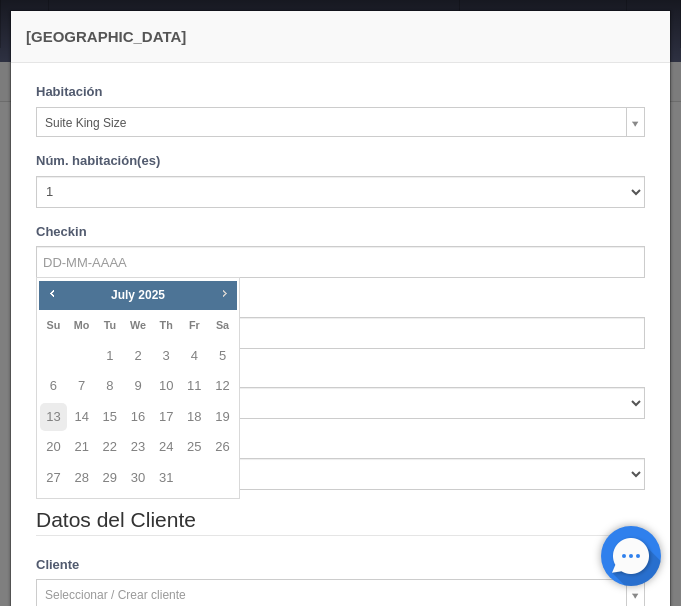 click on "Next" at bounding box center [224, 293] 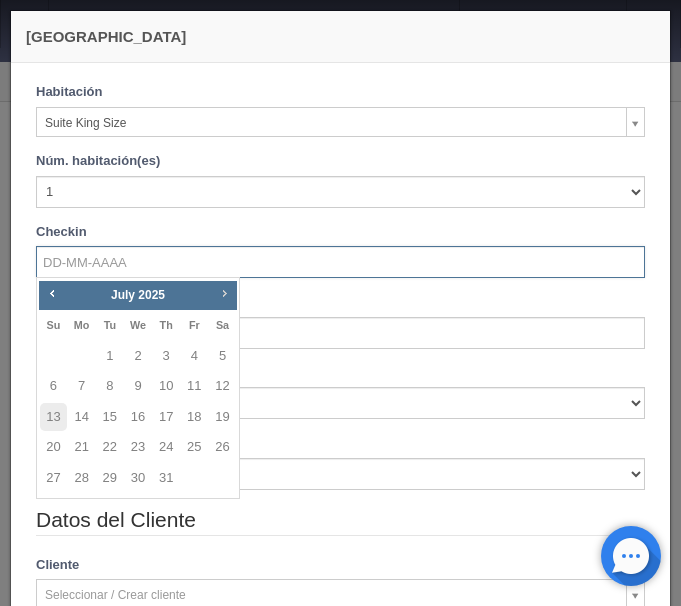 checkbox on "false" 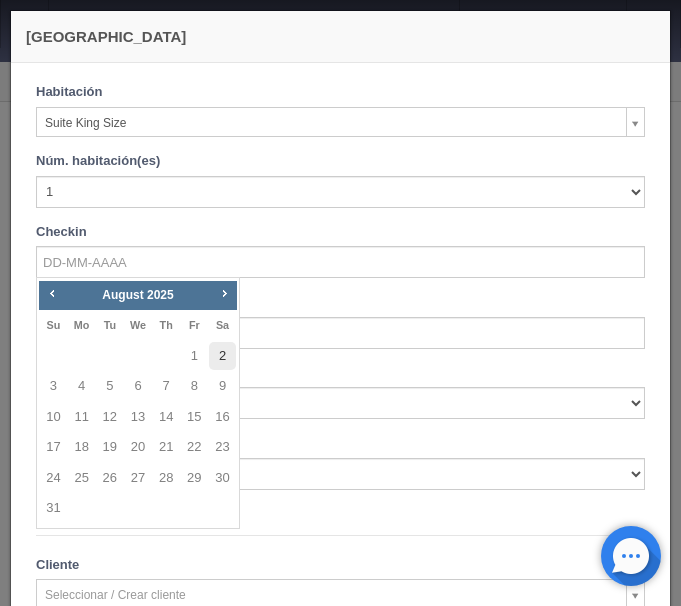 click on "2" at bounding box center (222, 356) 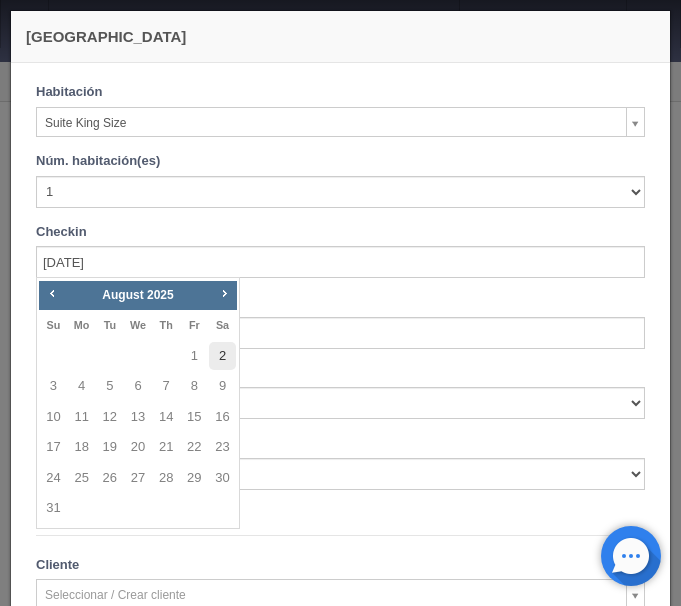 checkbox on "false" 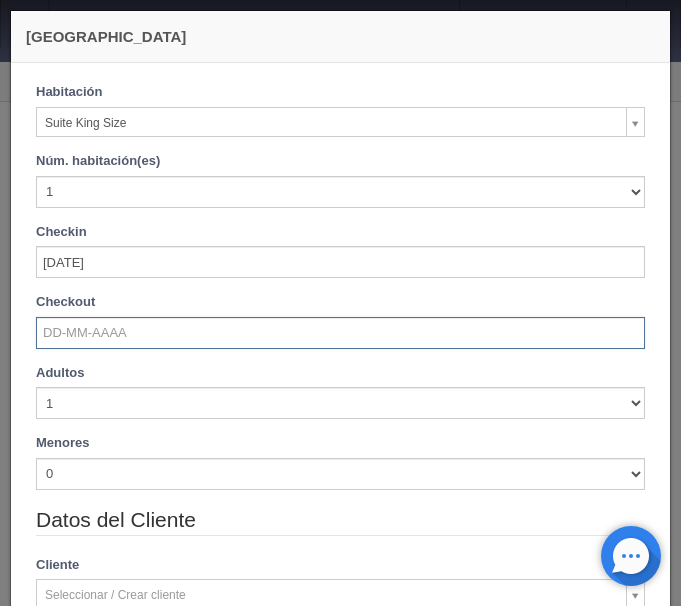click at bounding box center (340, 333) 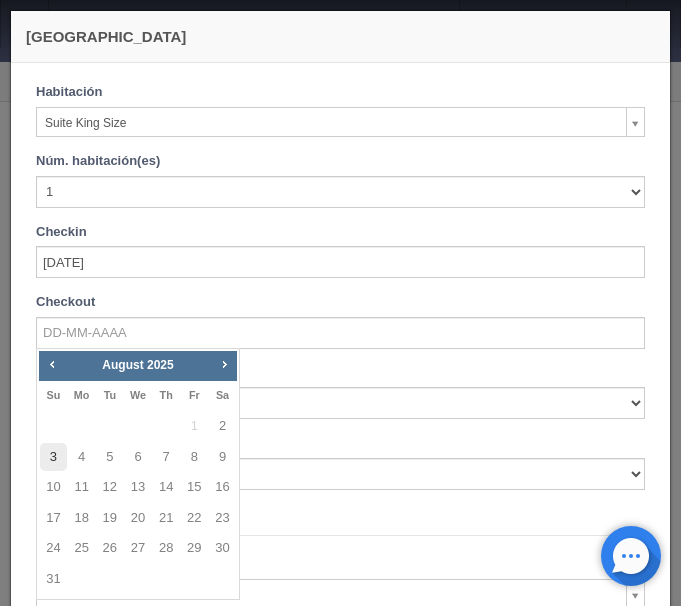 click on "3" at bounding box center (53, 457) 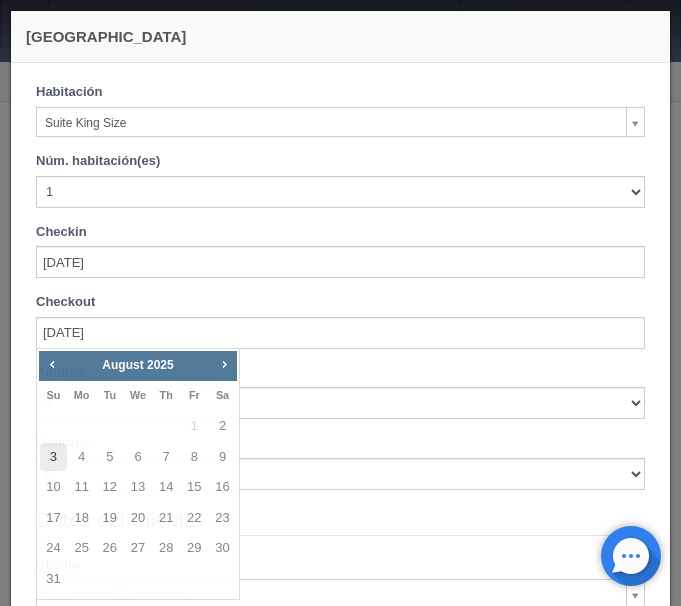 checkbox on "false" 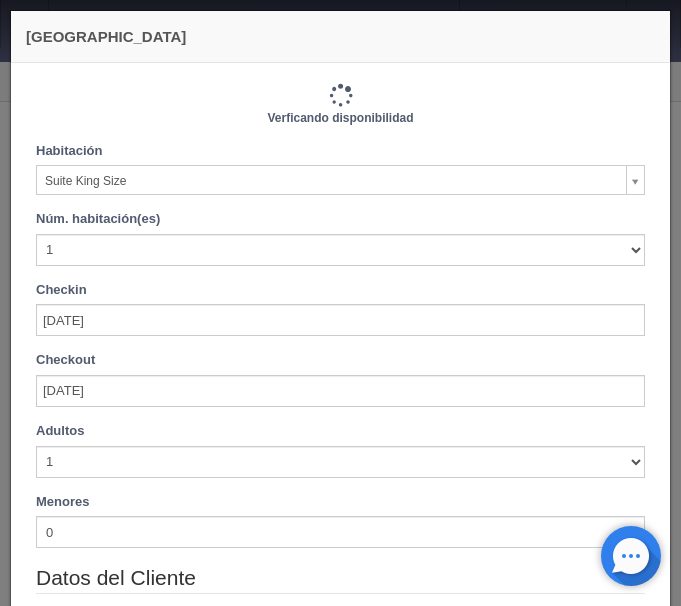 type on "1210.00" 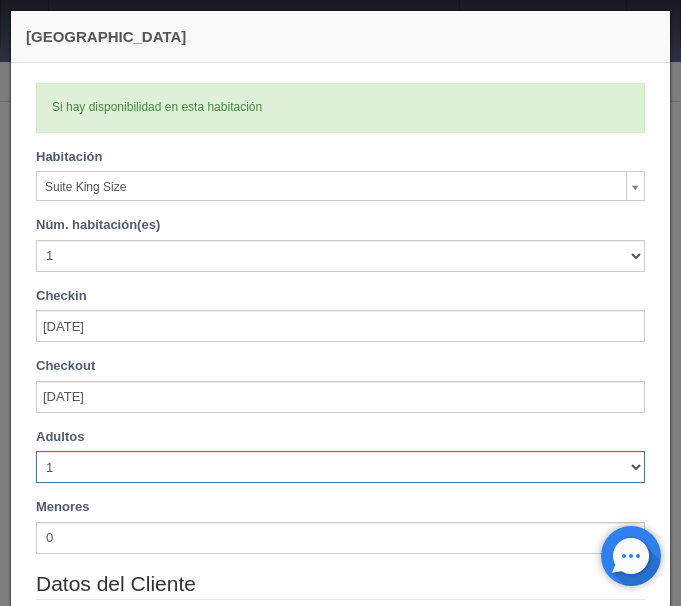 click on "1
2
3
4
5
6
7
8
9
10" at bounding box center [340, 467] 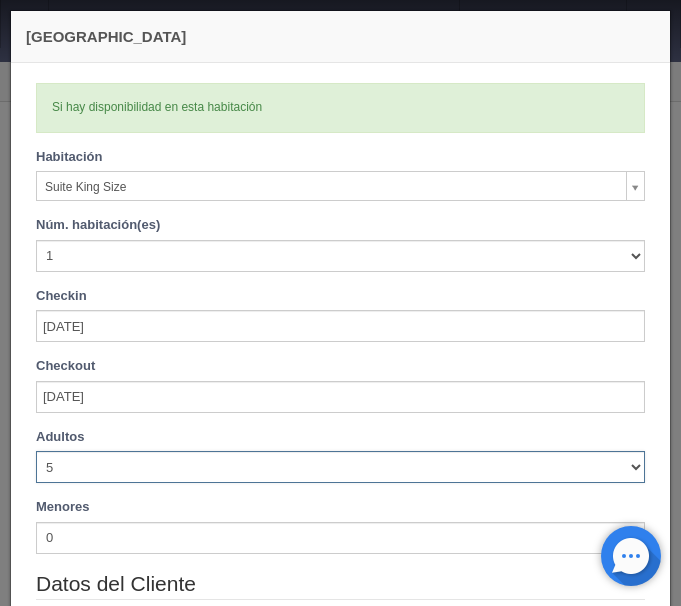 type 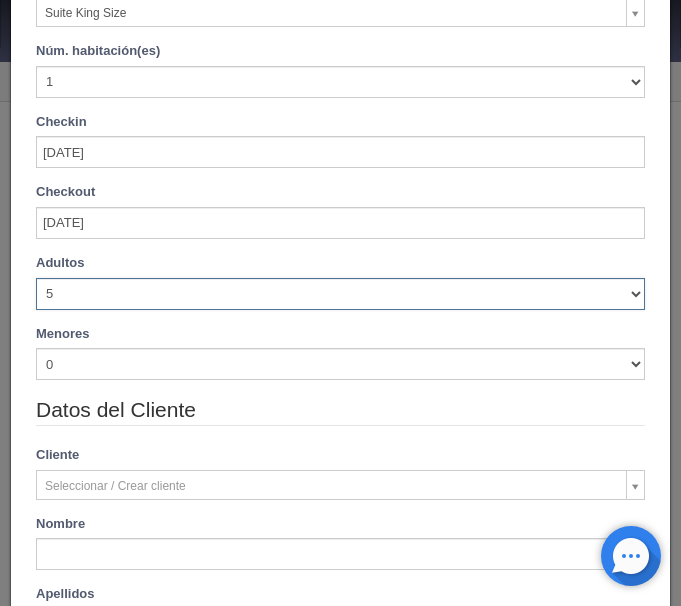 type on "1290.00" 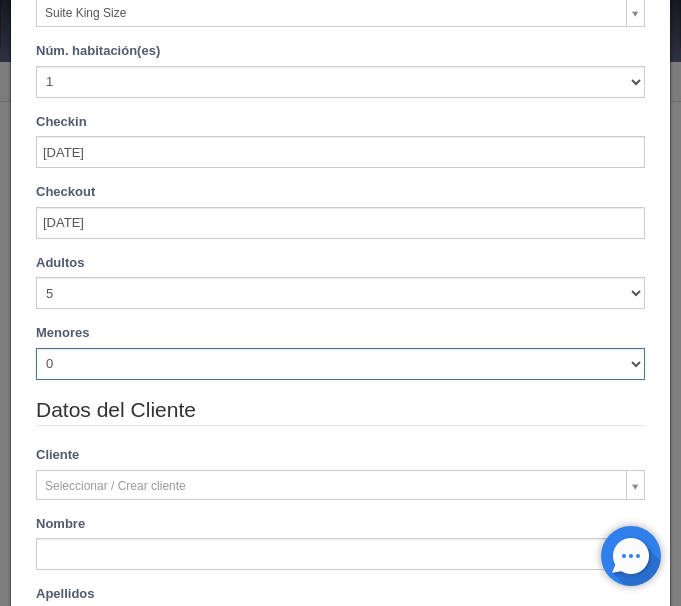 click on "0
1
2
3
4
5
6
7
8
9
10" at bounding box center (340, 364) 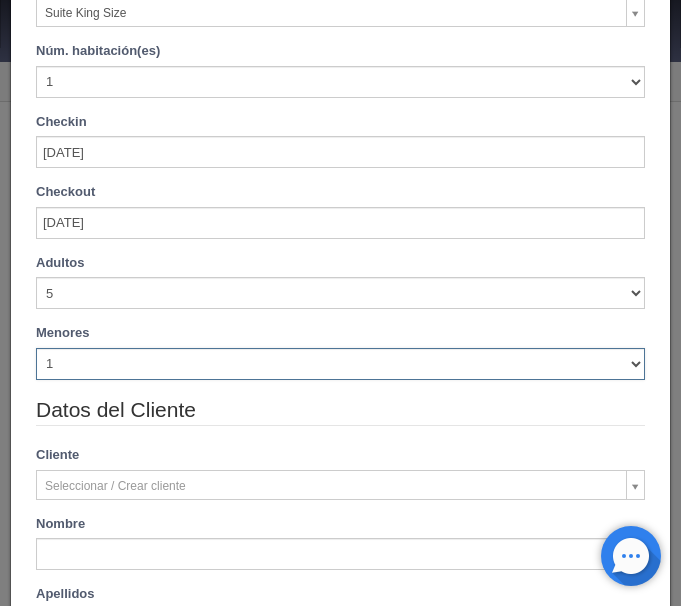 click on "1" at bounding box center (0, 0) 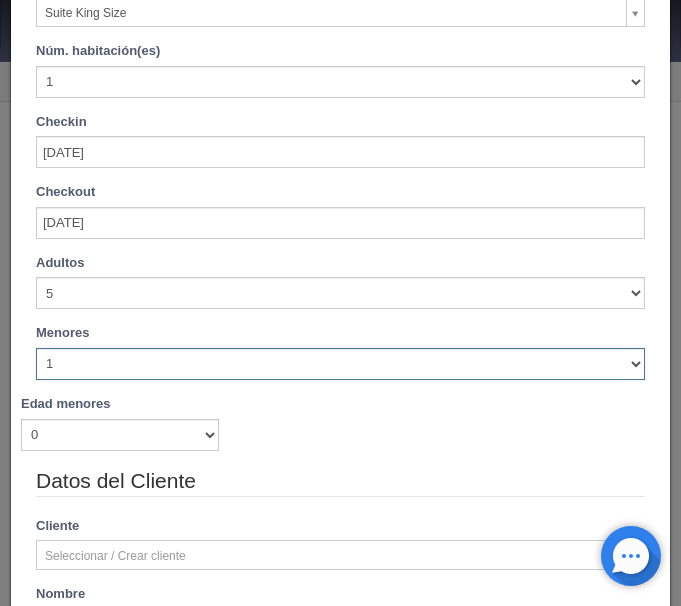 type 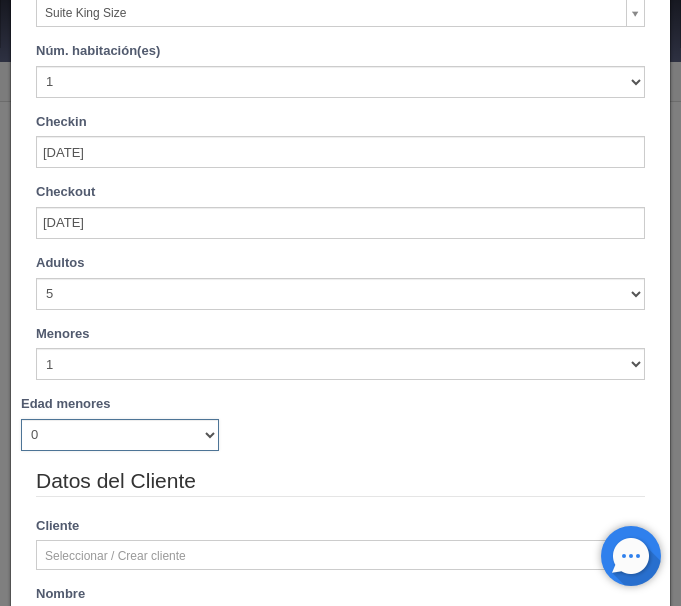 click on "0
1
2
3
4
5
6
7
8
9
10
11
12
13
14
15
16
17
18" at bounding box center [120, 435] 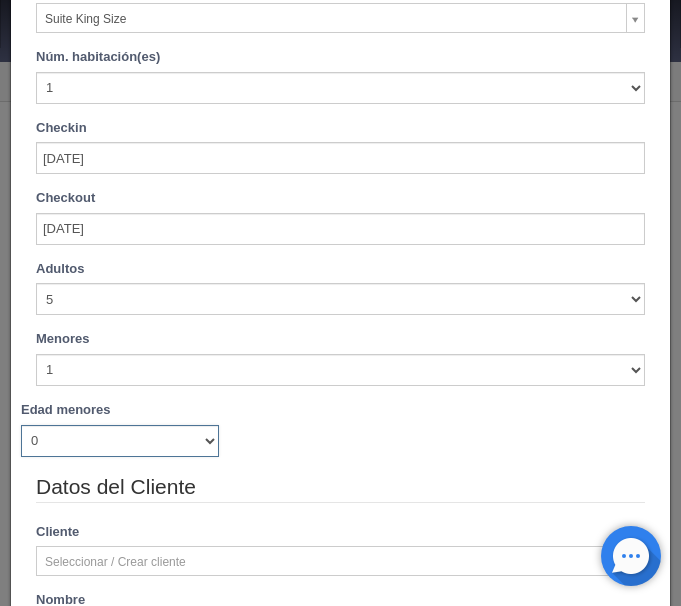 scroll, scrollTop: 174, scrollLeft: 0, axis: vertical 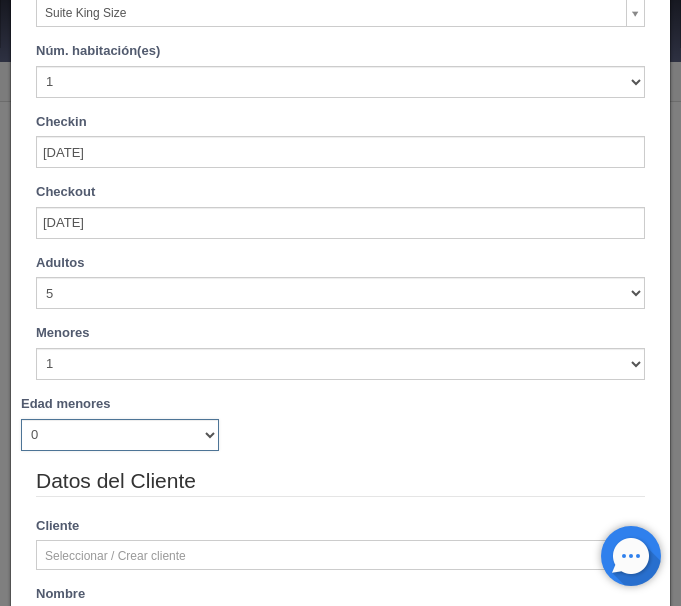 select on "6" 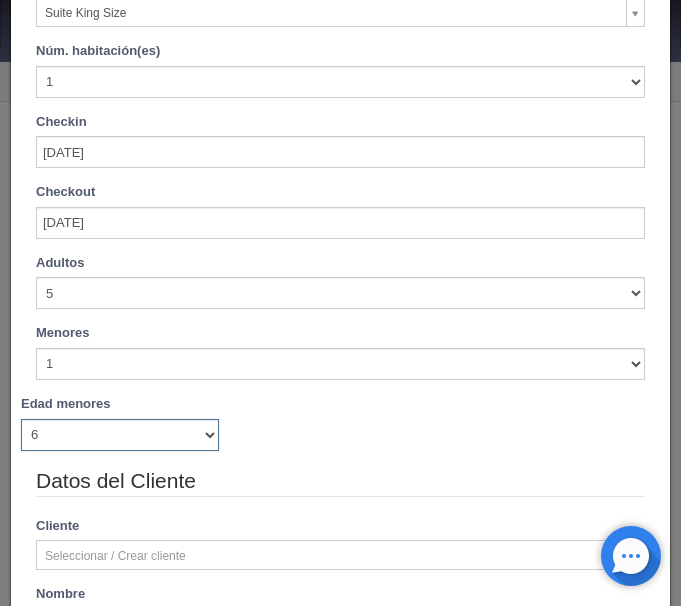 type 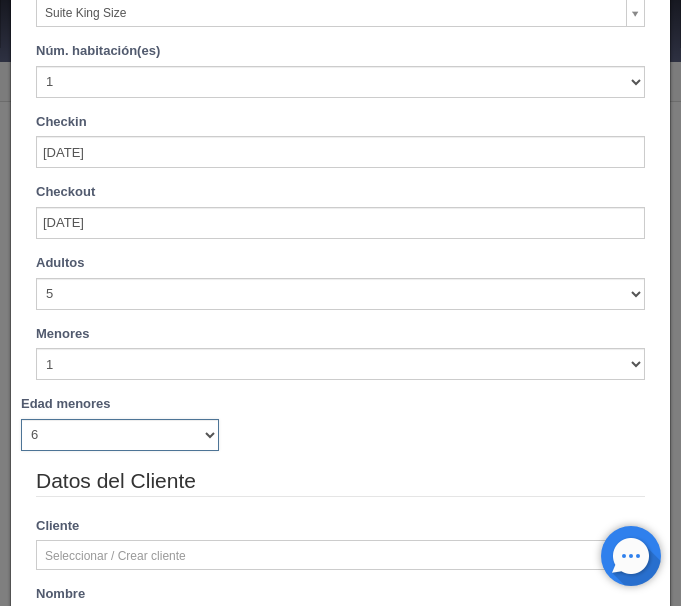 scroll, scrollTop: 39, scrollLeft: 0, axis: vertical 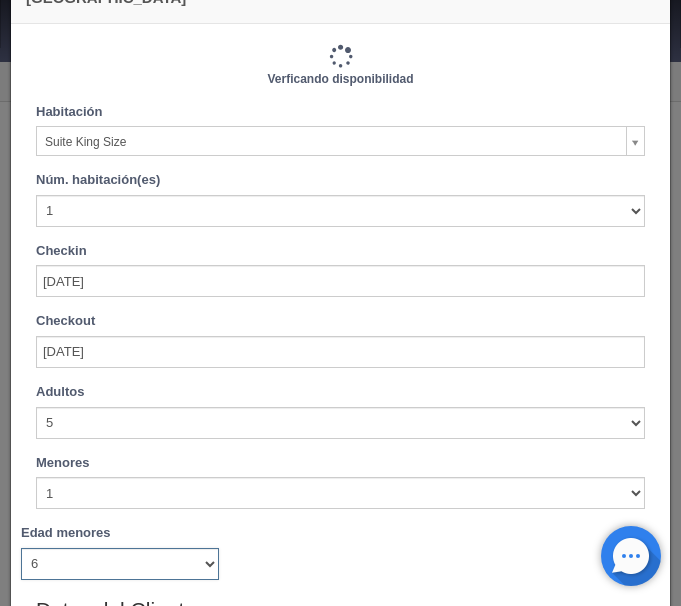 type on "1290.00" 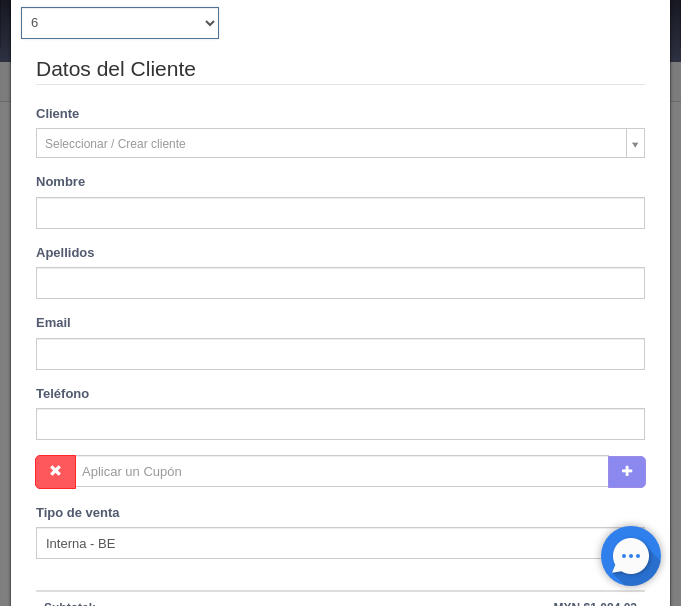 scroll, scrollTop: 588, scrollLeft: 0, axis: vertical 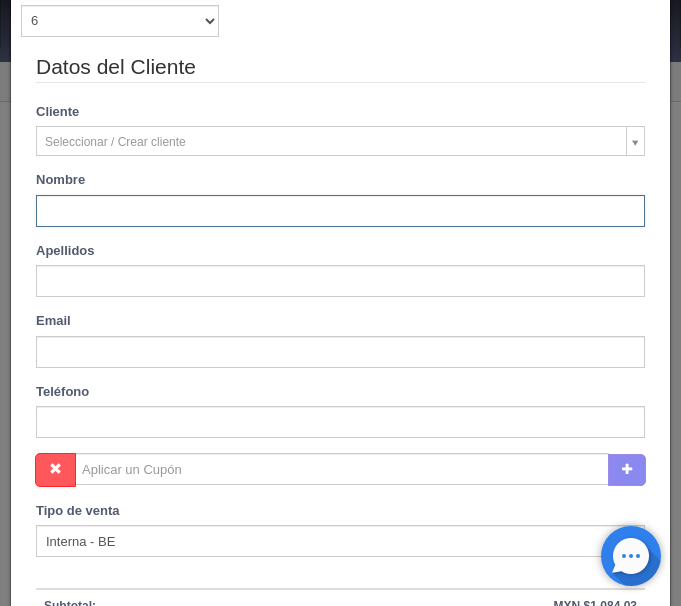 click at bounding box center (340, 211) 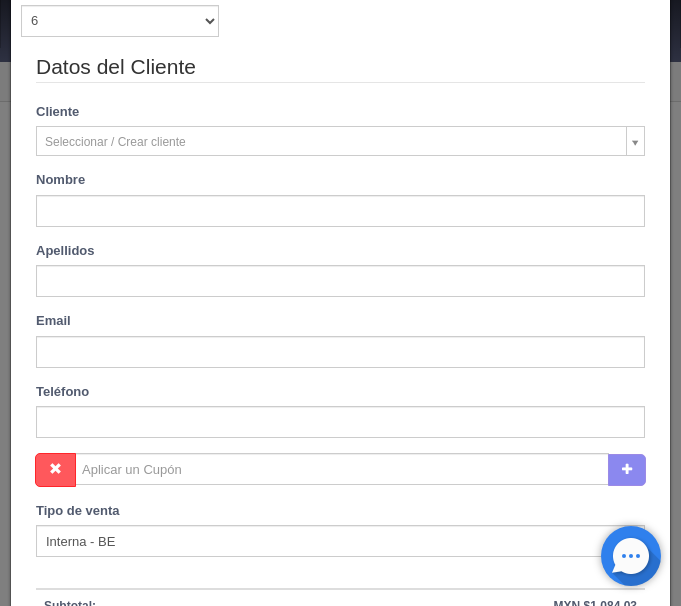 type on "Diana Karely" 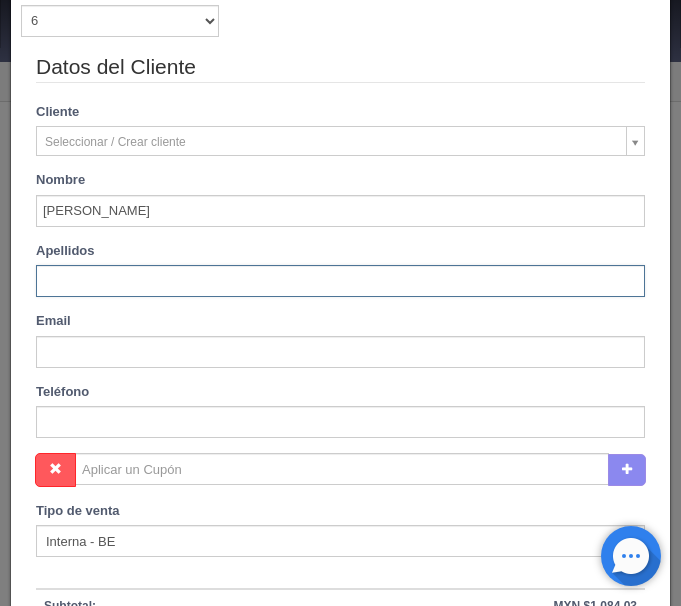 click at bounding box center (340, 281) 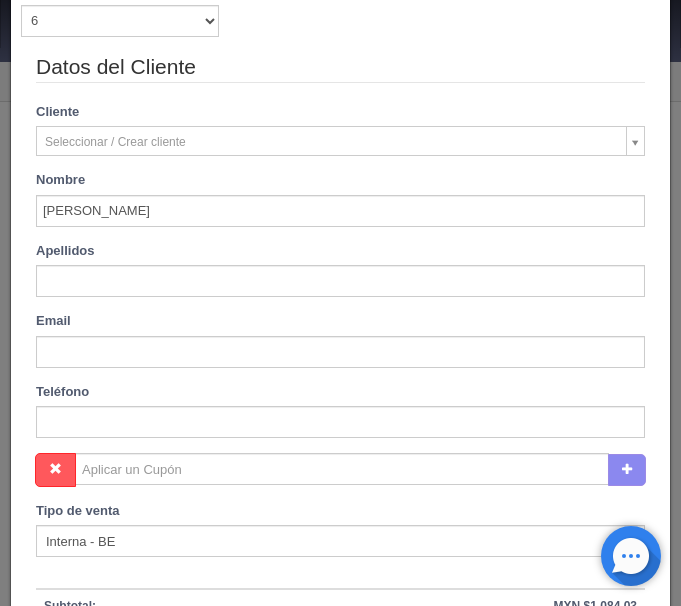 type on "Sanchez Hernandez" 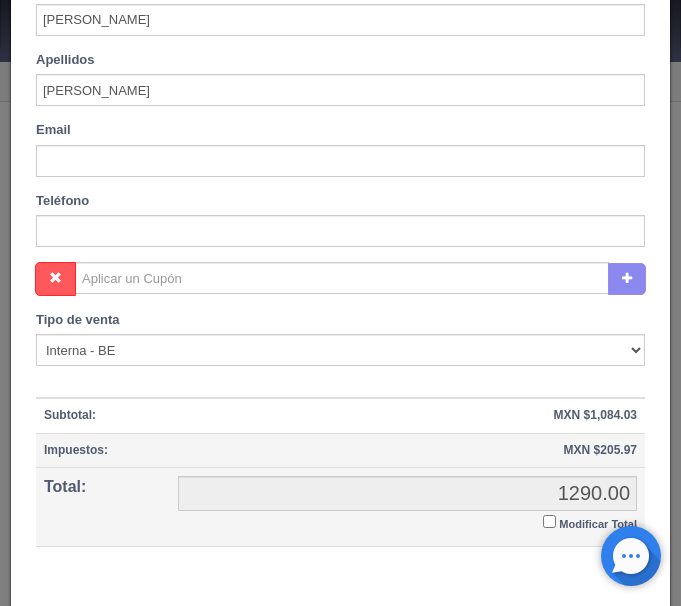 scroll, scrollTop: 886, scrollLeft: 0, axis: vertical 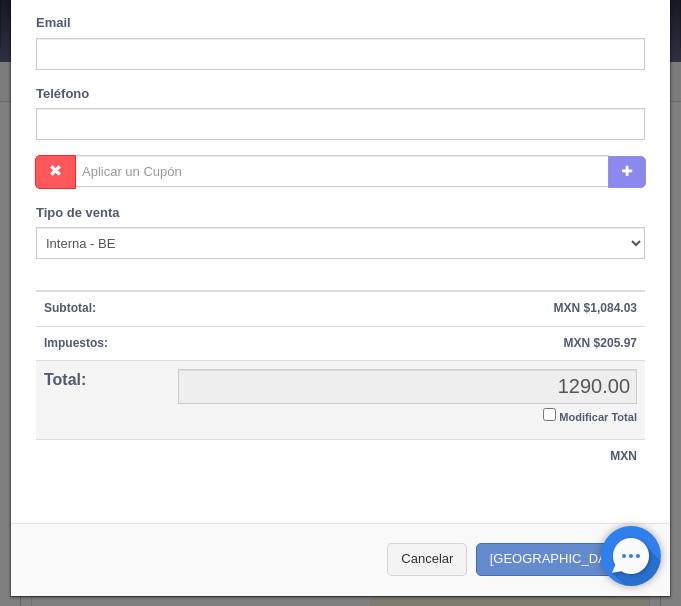 click on "Modificar Total" at bounding box center (549, 414) 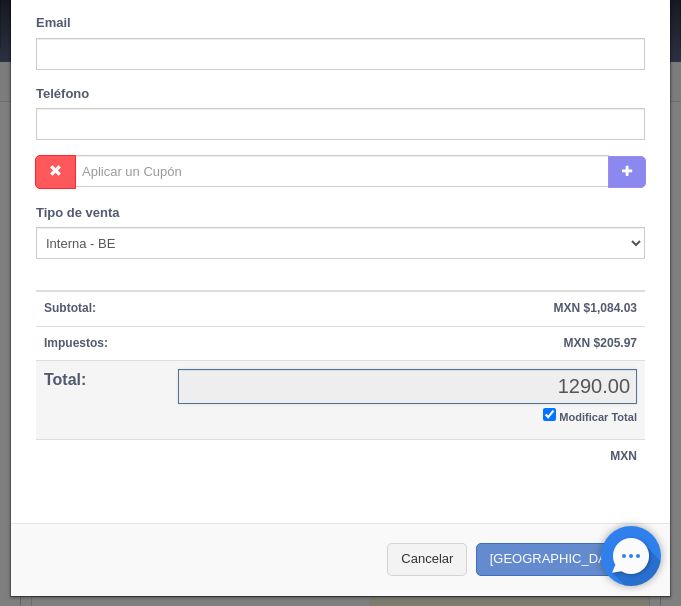 checkbox on "true" 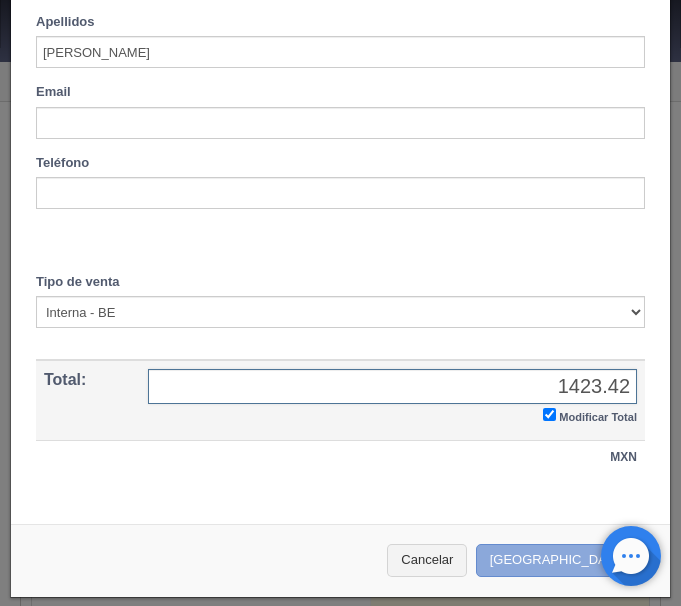 type on "1423.42" 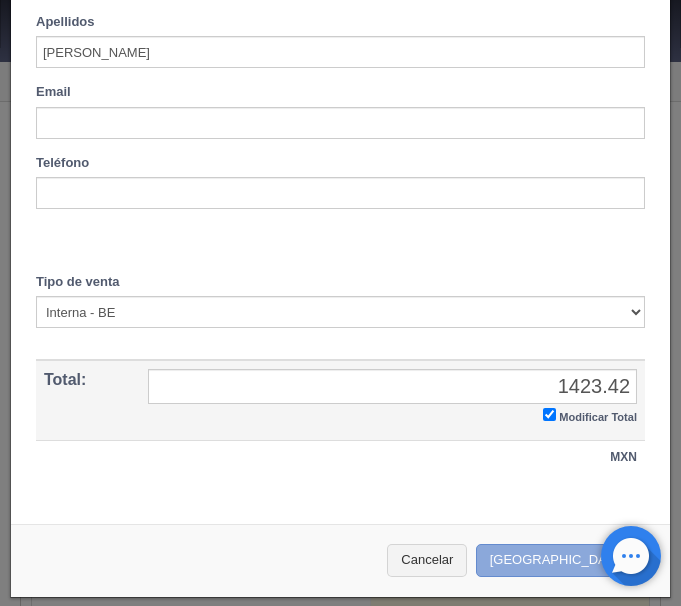 click on "Crear Reserva" at bounding box center (563, 560) 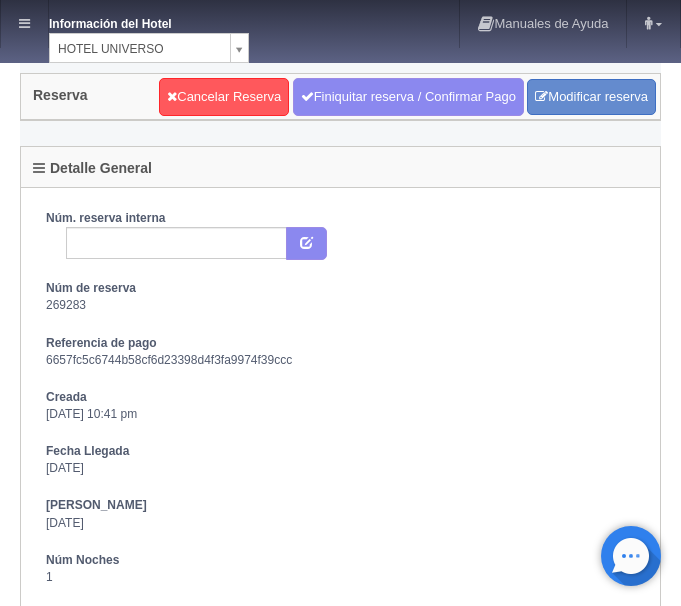 scroll, scrollTop: 0, scrollLeft: 0, axis: both 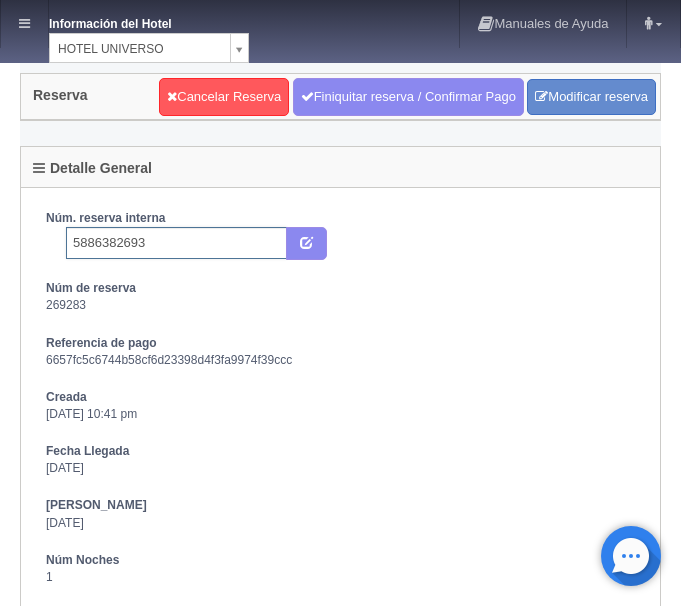 click on "5886382693" at bounding box center (176, 243) 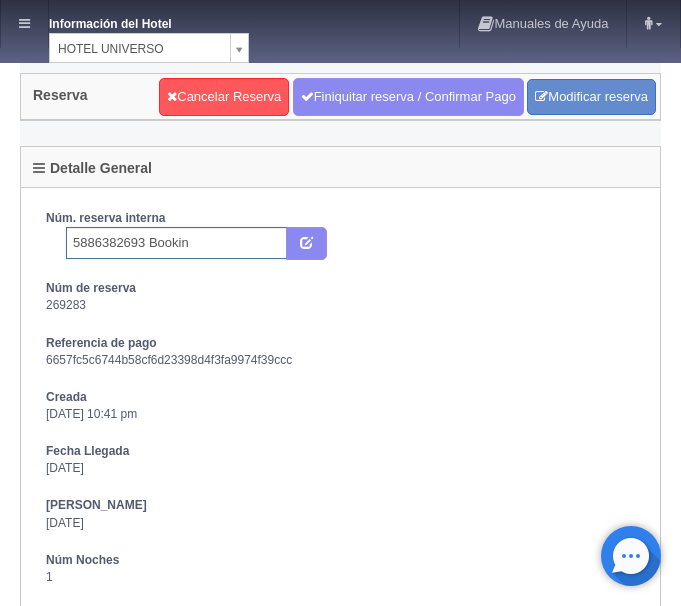 type on "5886382693 Booking" 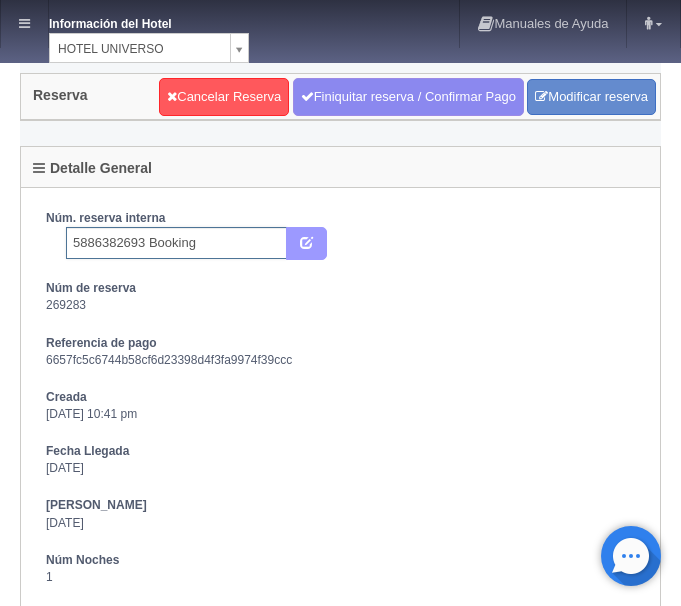 click at bounding box center (306, 241) 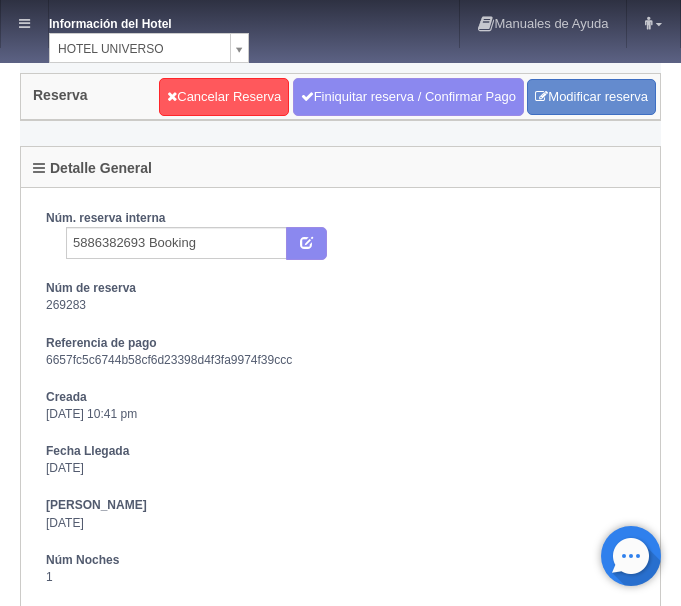 scroll, scrollTop: 0, scrollLeft: 0, axis: both 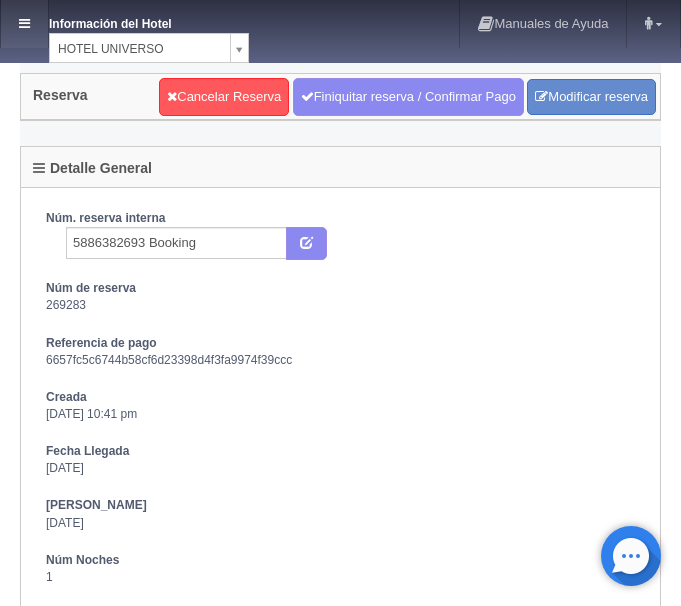 click at bounding box center [24, 24] 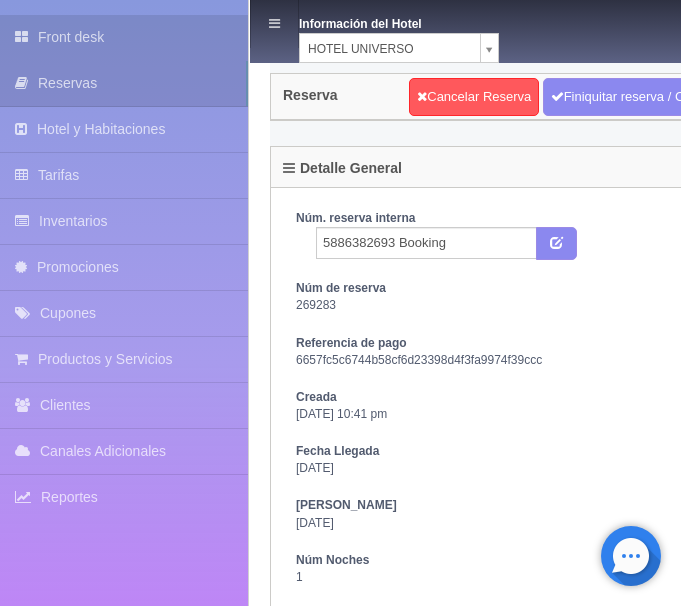click on "Front desk" at bounding box center (124, 37) 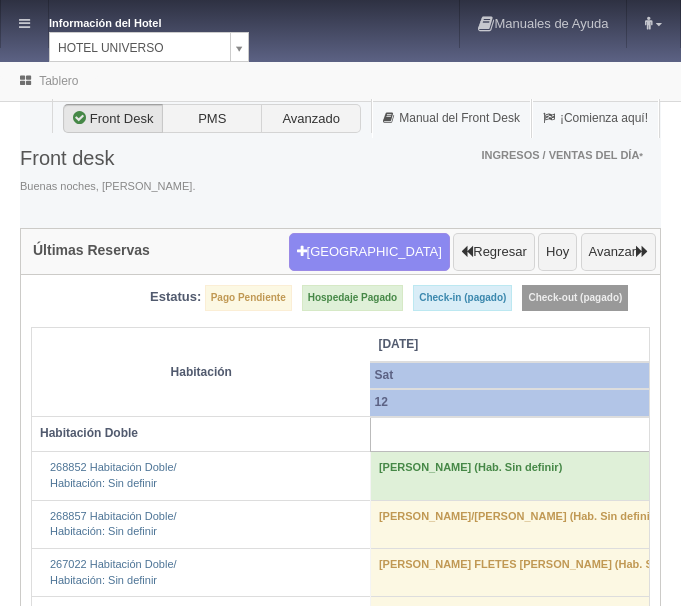 scroll, scrollTop: 0, scrollLeft: 0, axis: both 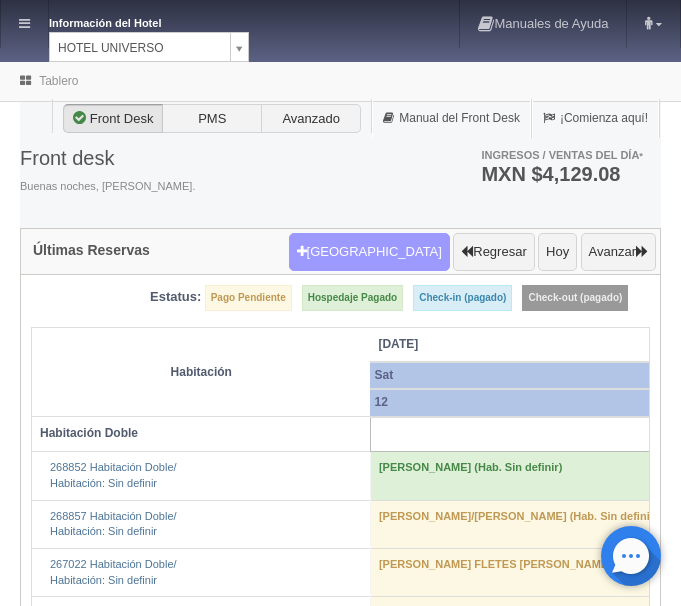 click on "Nueva Reserva" at bounding box center (369, 252) 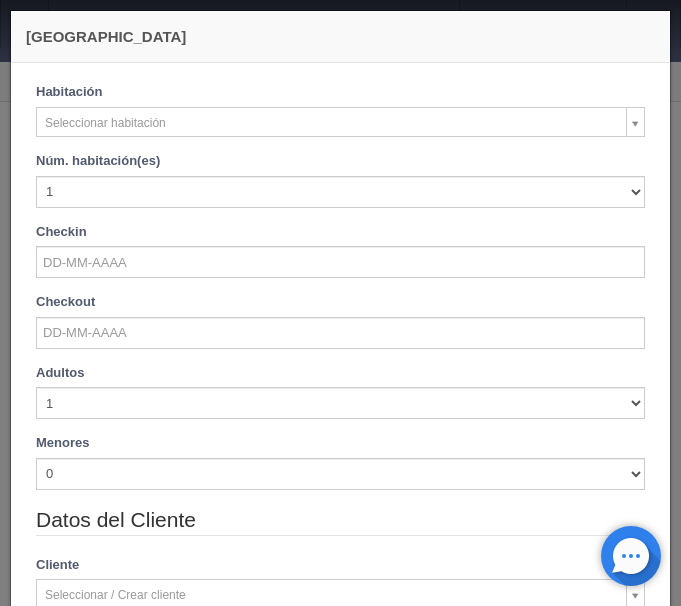 checkbox on "false" 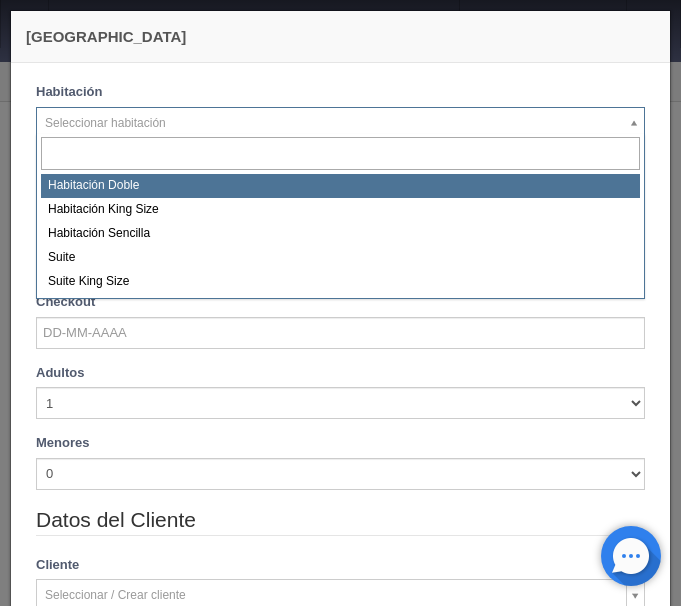 click on "Información del Hotel
HOTEL UNIVERSO
HOTEL SAN FRANCISCO PLAZA
HOTEL UNIVERSO
Hotel Latino
Manuales de Ayuda
Actualizaciones recientes
ana del carmen
Mi Perfil
Salir / Log Out
Procesando...
Front desk
Reservas
Hotel y Habitaciones
Tarifas
Inventarios
Promociones
Cupones
Productos y Servicios" at bounding box center [340, 2957] 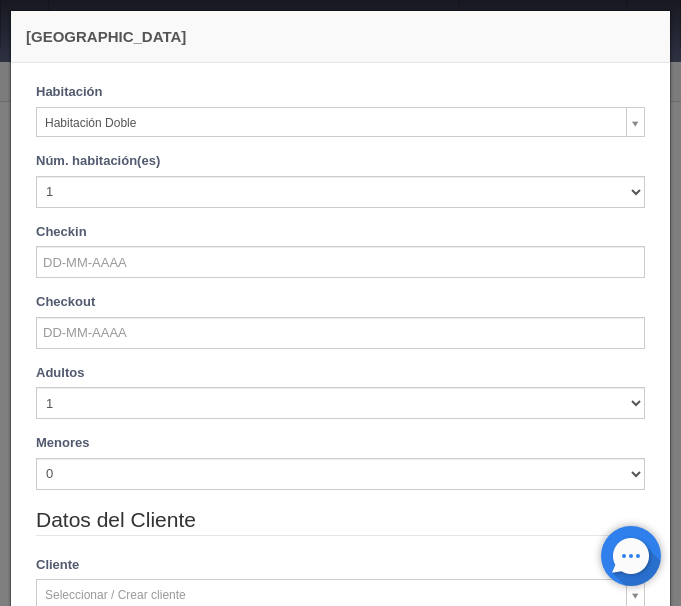 checkbox on "false" 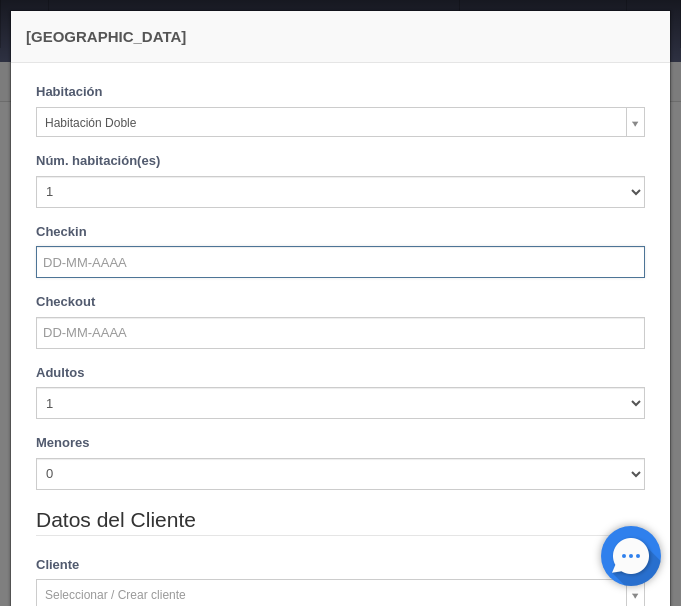 click at bounding box center [340, 262] 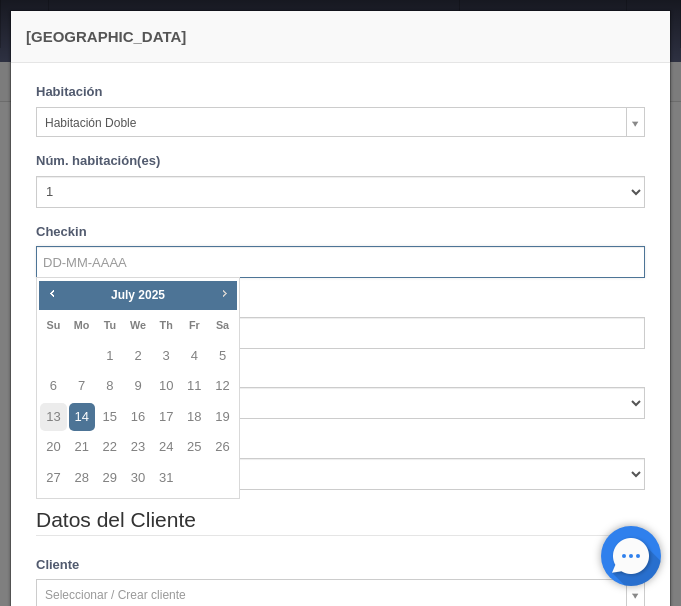 click on "Next" at bounding box center (224, 293) 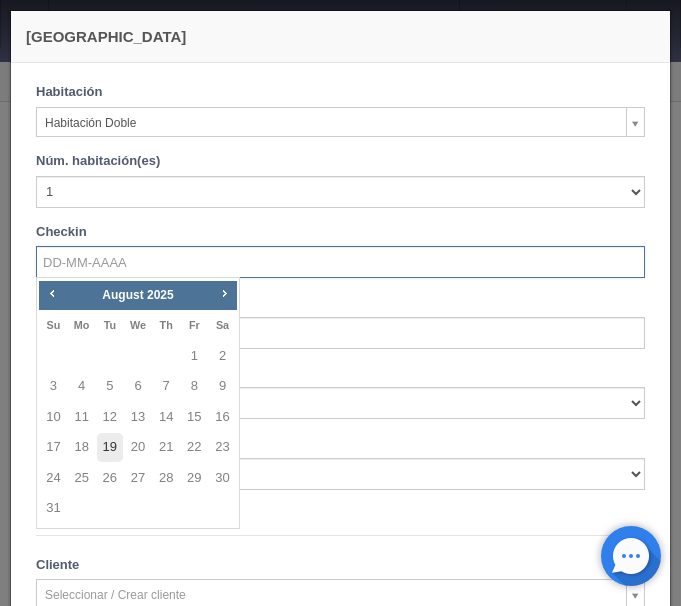 click on "19" at bounding box center [110, 447] 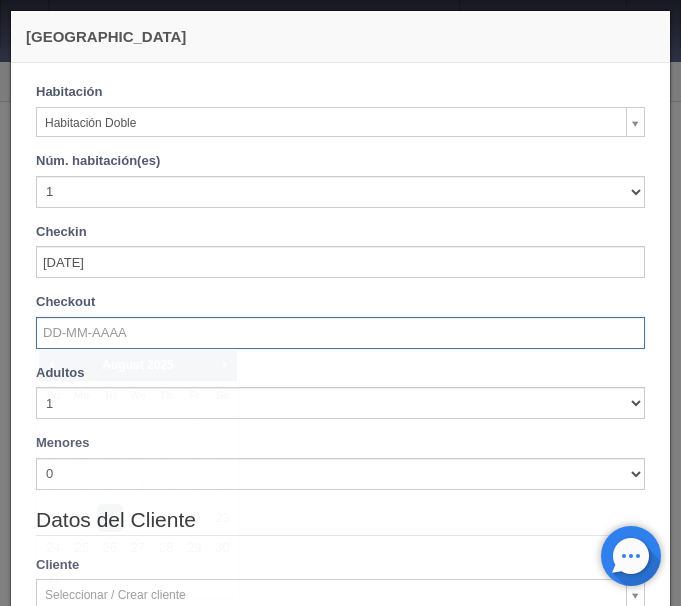 click at bounding box center (340, 333) 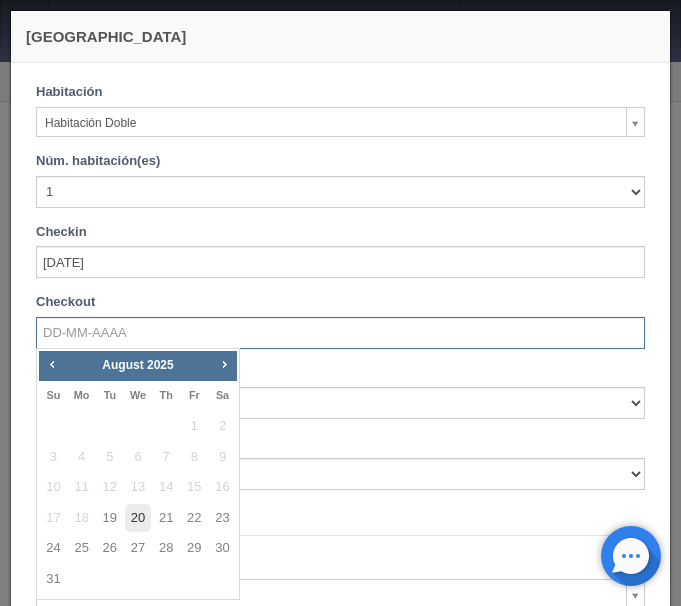 click on "20" at bounding box center (138, 518) 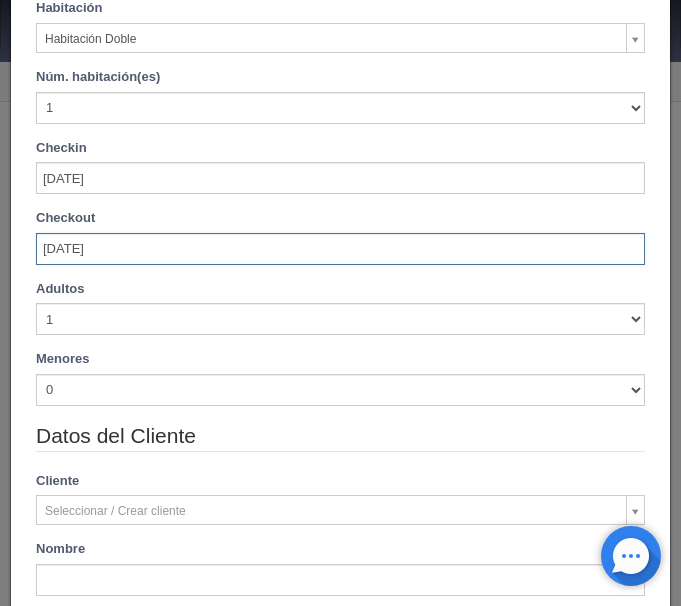 scroll, scrollTop: 0, scrollLeft: 0, axis: both 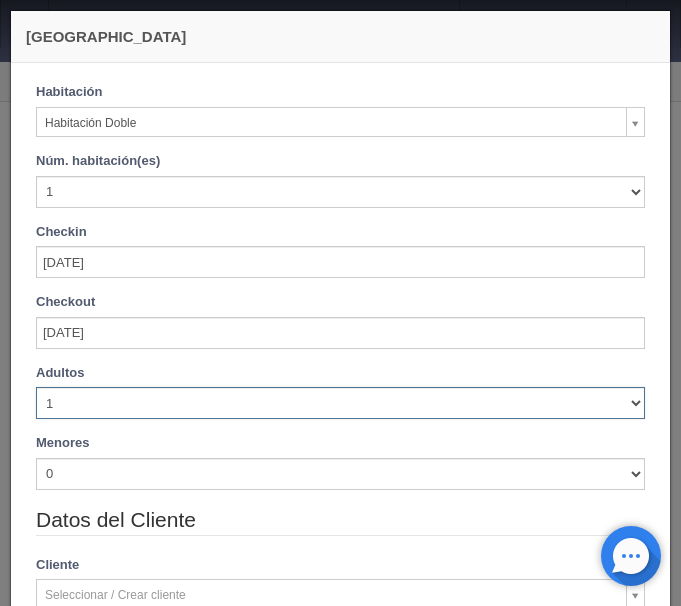 click on "1
2
3
4
5
6
7
8
9
10" at bounding box center (340, 403) 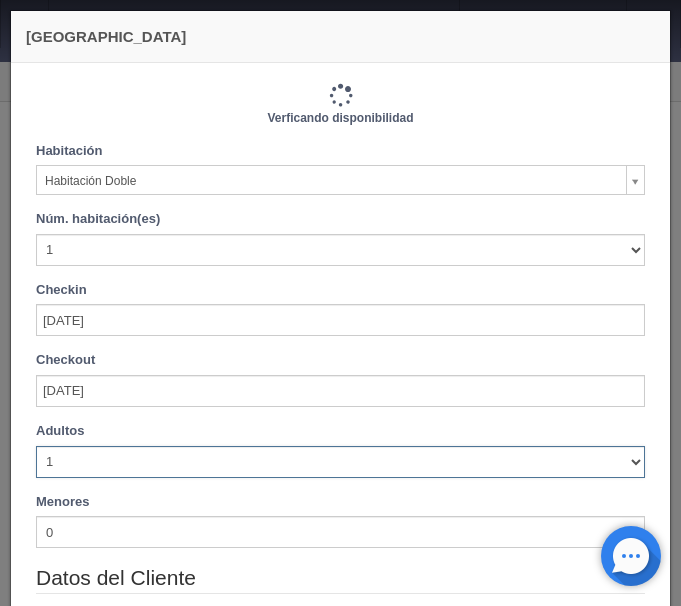 type on "1030.00" 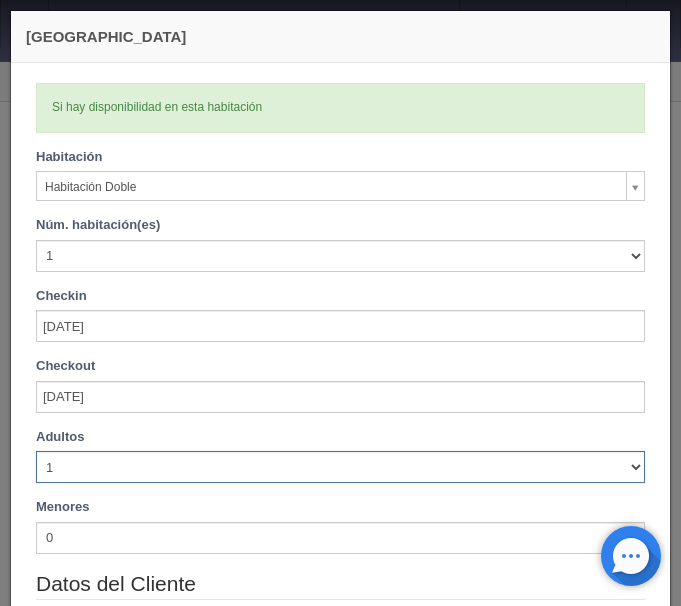 select on "4" 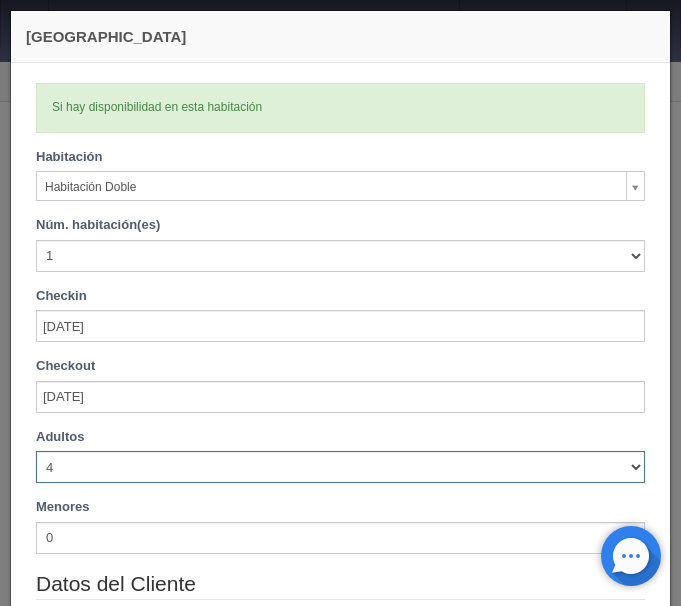 type 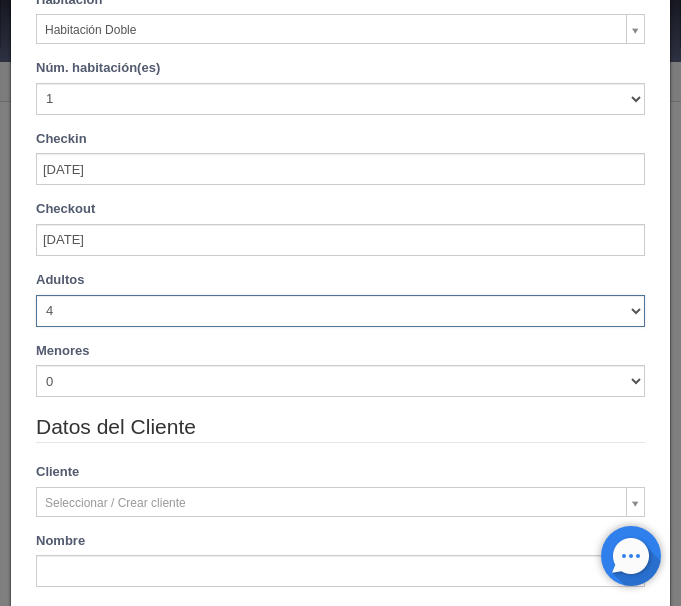 type on "1110.00" 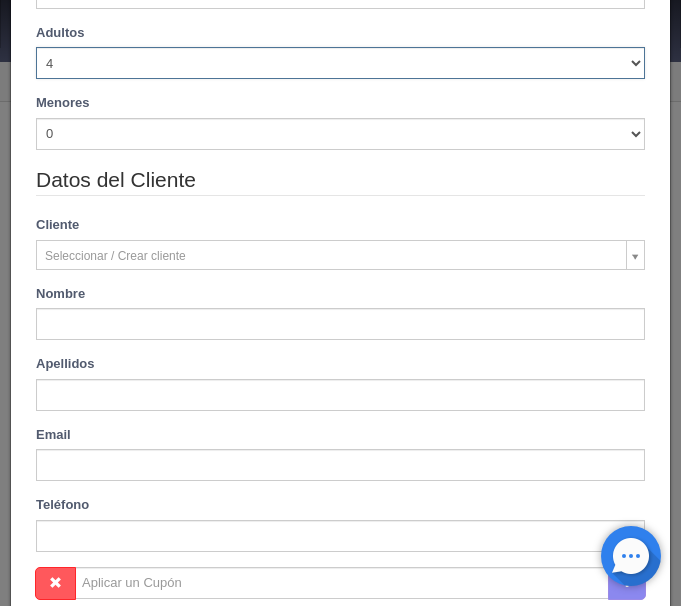 scroll, scrollTop: 426, scrollLeft: 0, axis: vertical 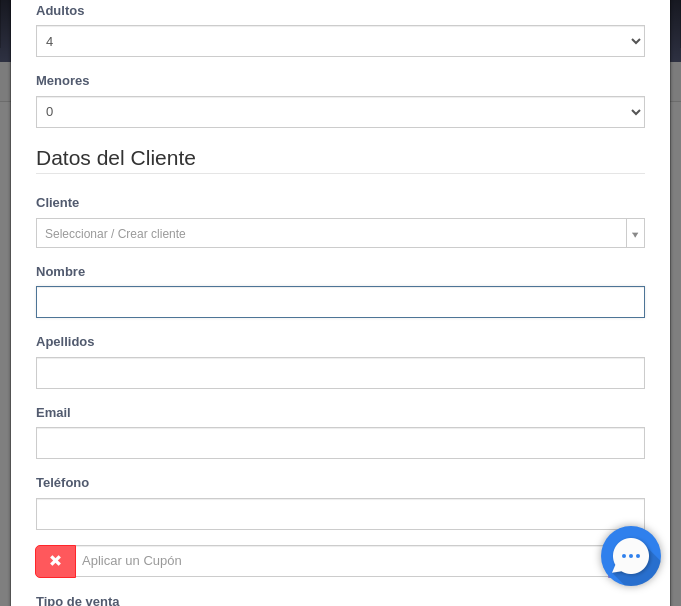 click at bounding box center [340, 302] 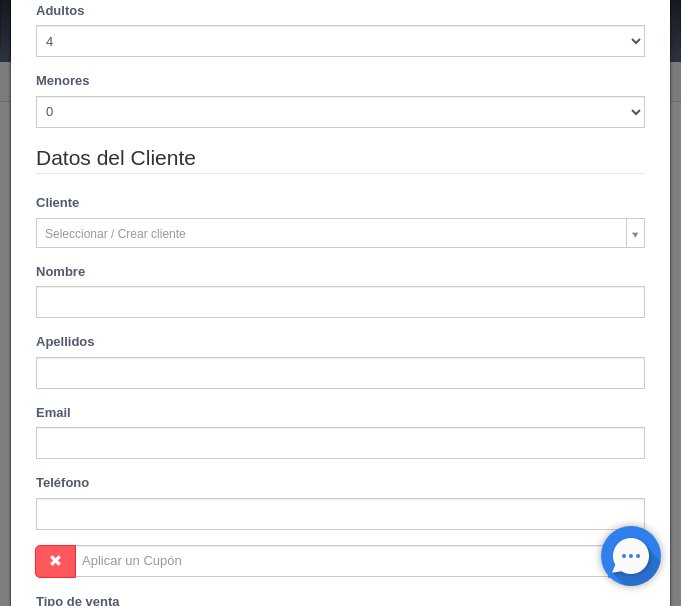 type on "Claritsa" 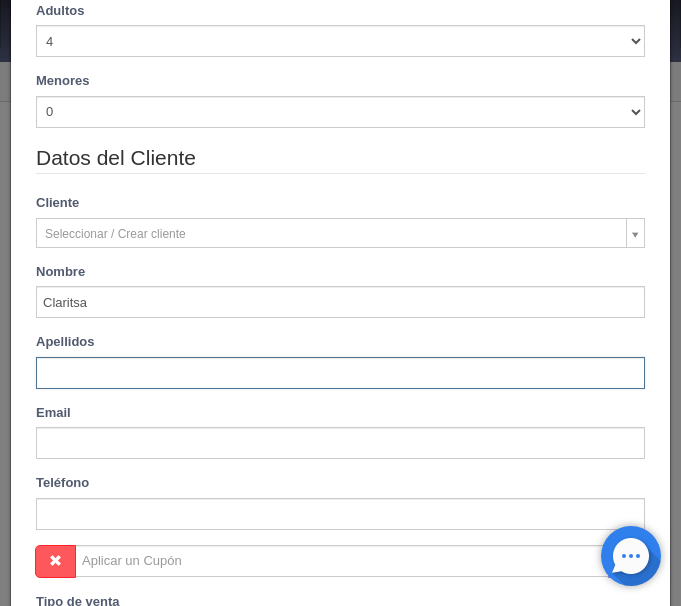 click at bounding box center [340, 373] 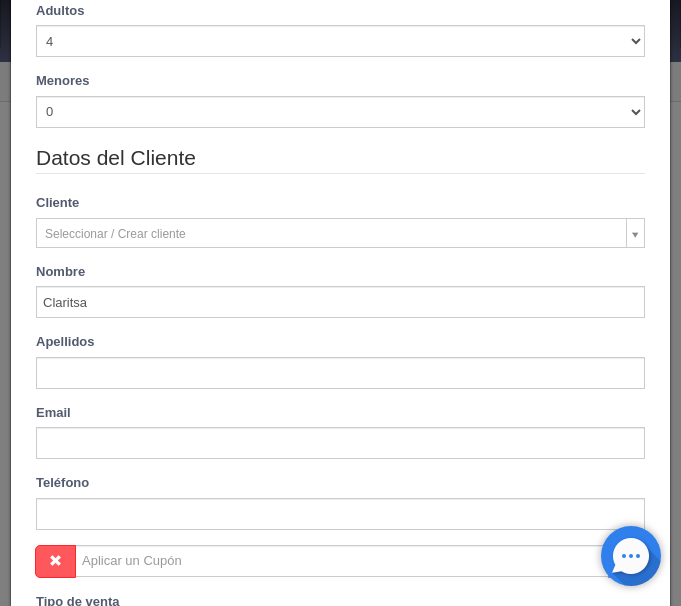 type on "Carballo" 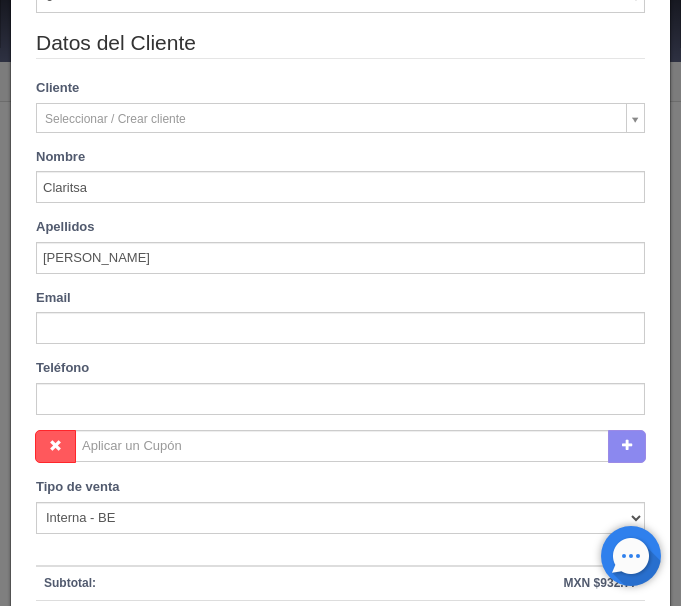 scroll, scrollTop: 762, scrollLeft: 0, axis: vertical 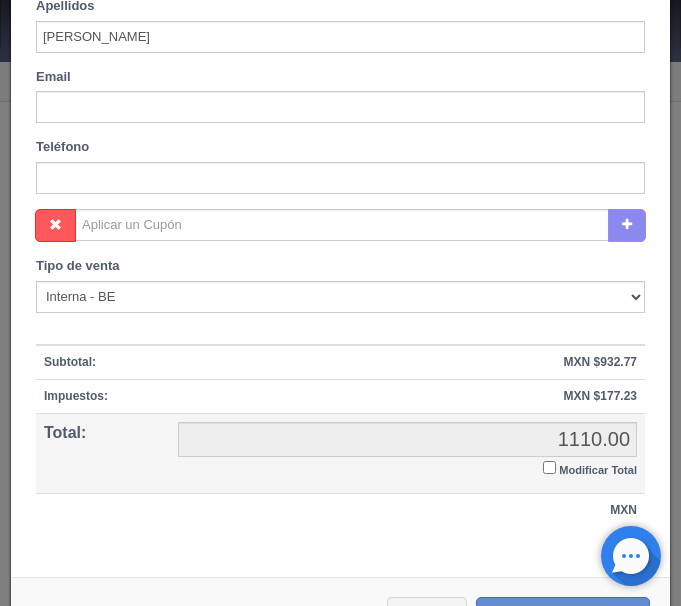 click on "Modificar Total" at bounding box center (549, 467) 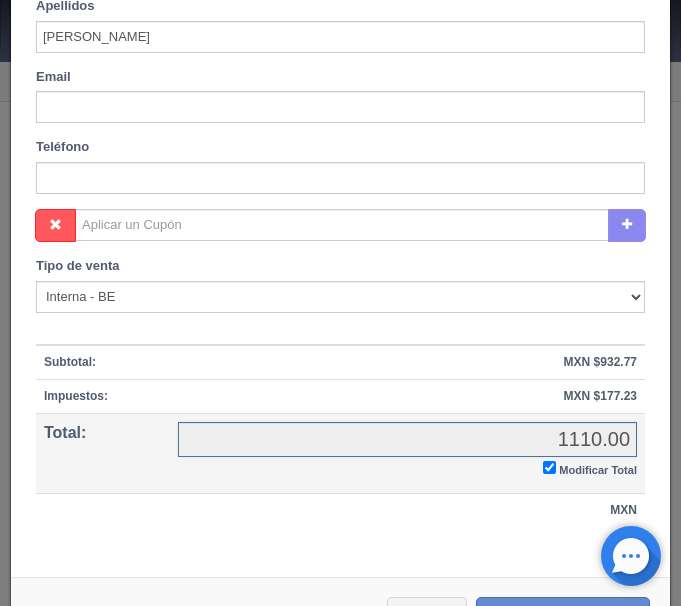 checkbox on "true" 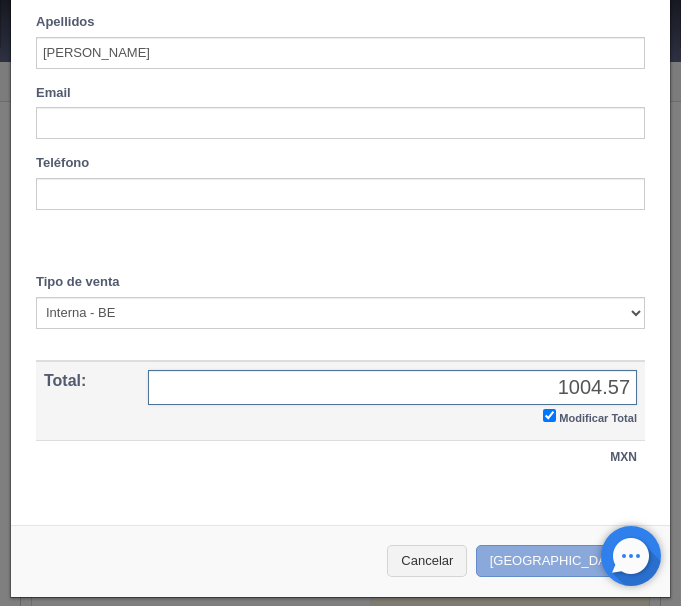 type on "1004.57" 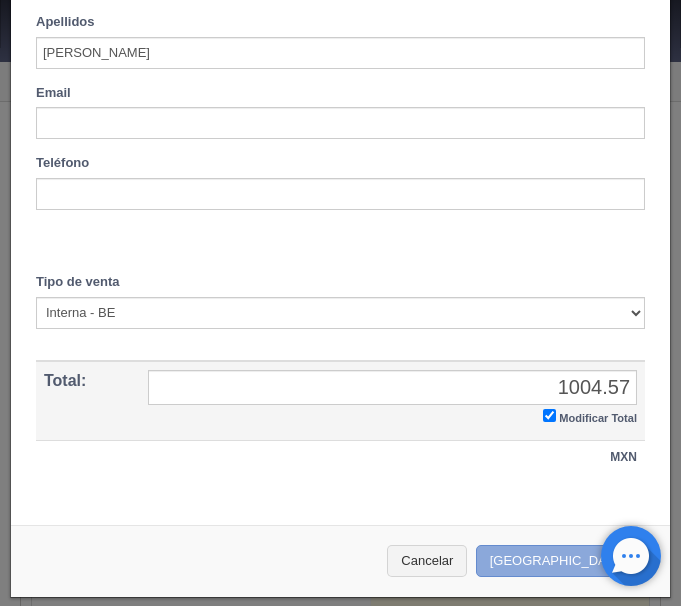 click on "[GEOGRAPHIC_DATA]" at bounding box center [563, 561] 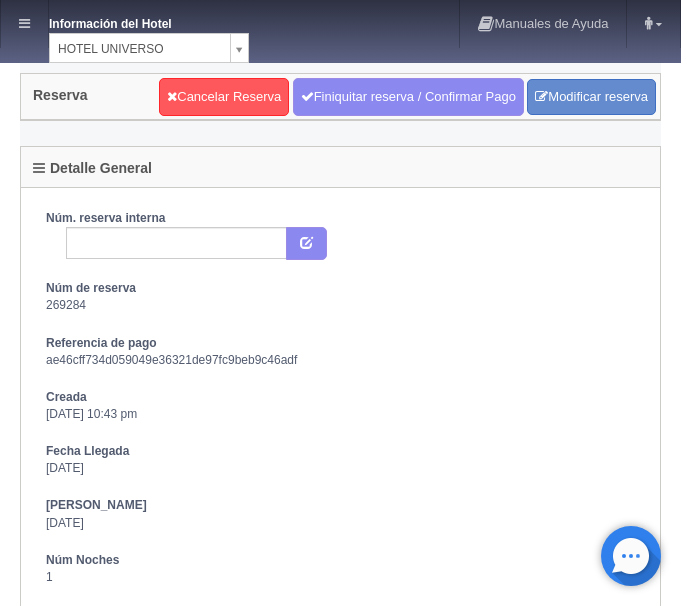 scroll, scrollTop: 0, scrollLeft: 0, axis: both 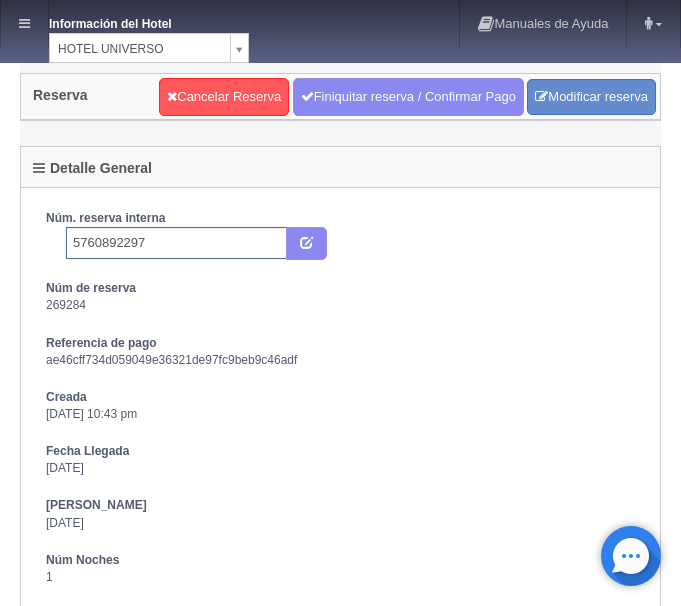 click on "5760892297" at bounding box center [176, 243] 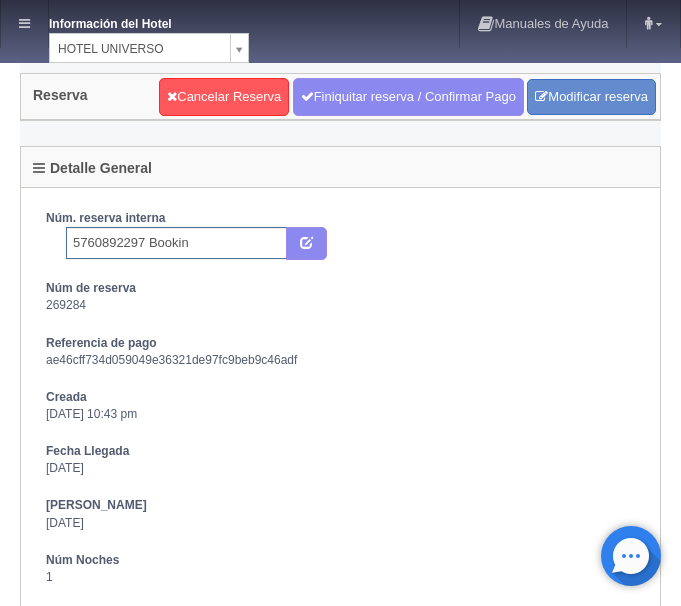 type on "5760892297 Booking" 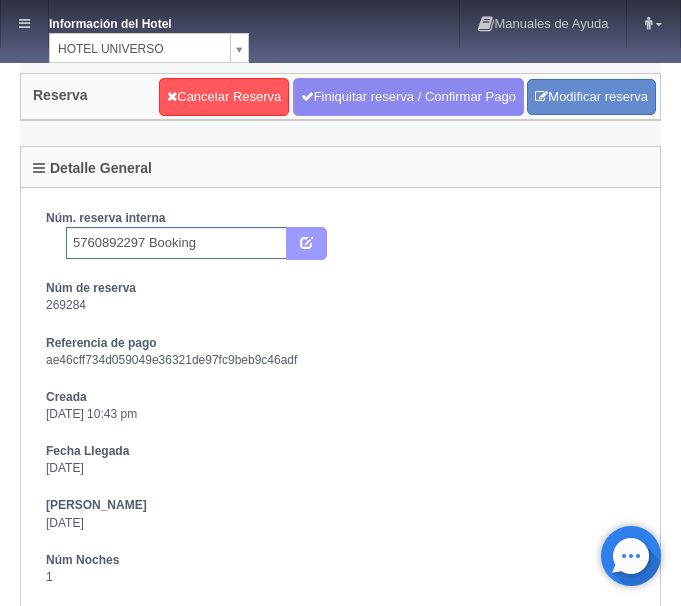 click at bounding box center [306, 241] 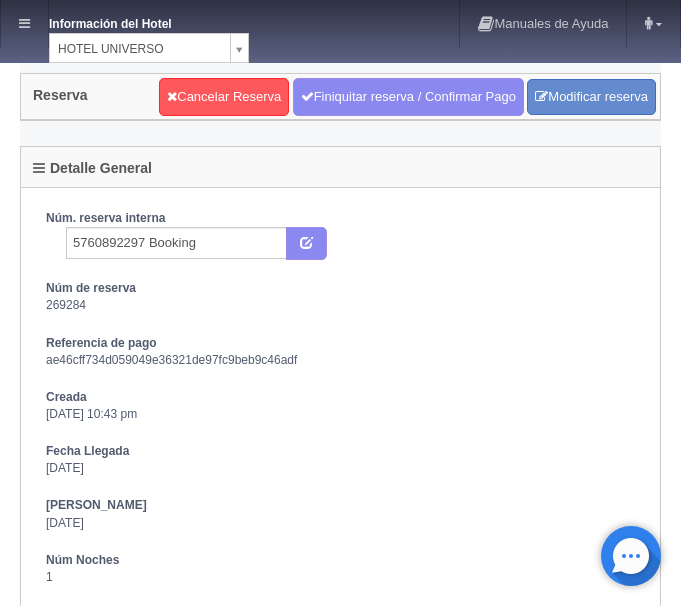scroll, scrollTop: 0, scrollLeft: 0, axis: both 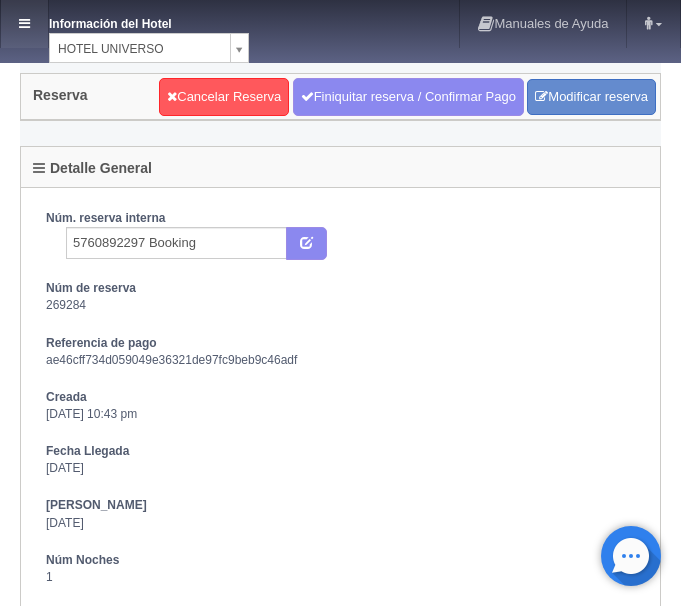 click at bounding box center (24, 23) 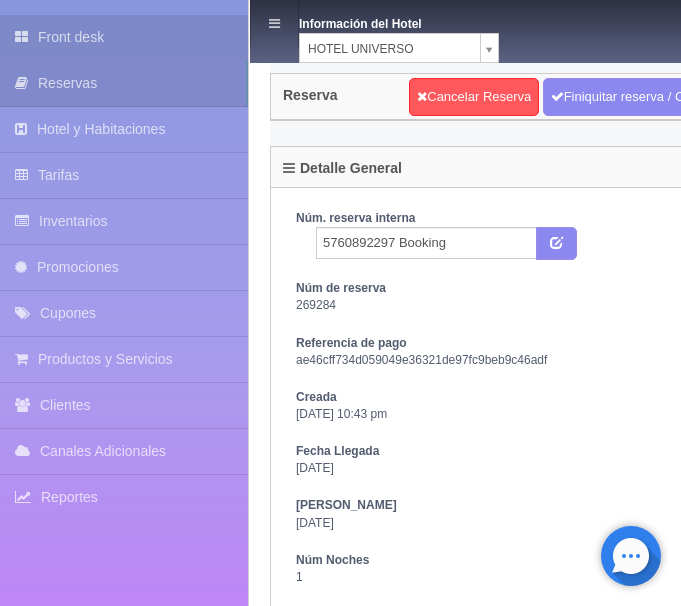 click on "Front desk" at bounding box center [124, 37] 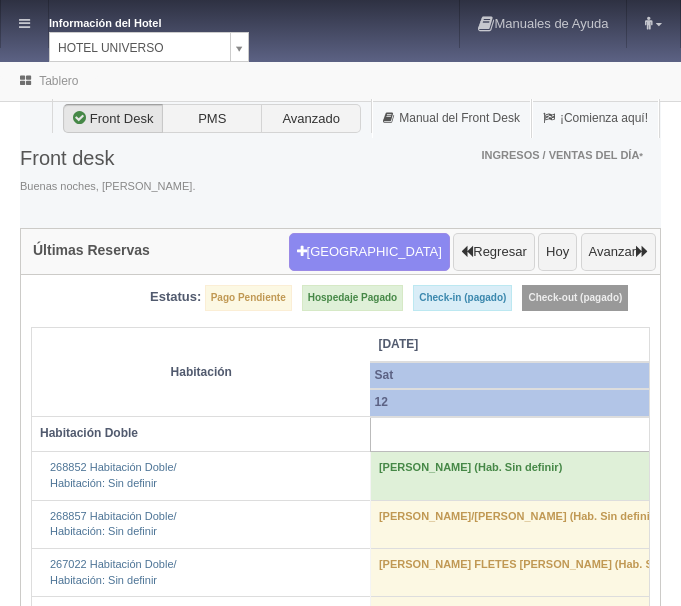 scroll, scrollTop: 0, scrollLeft: 0, axis: both 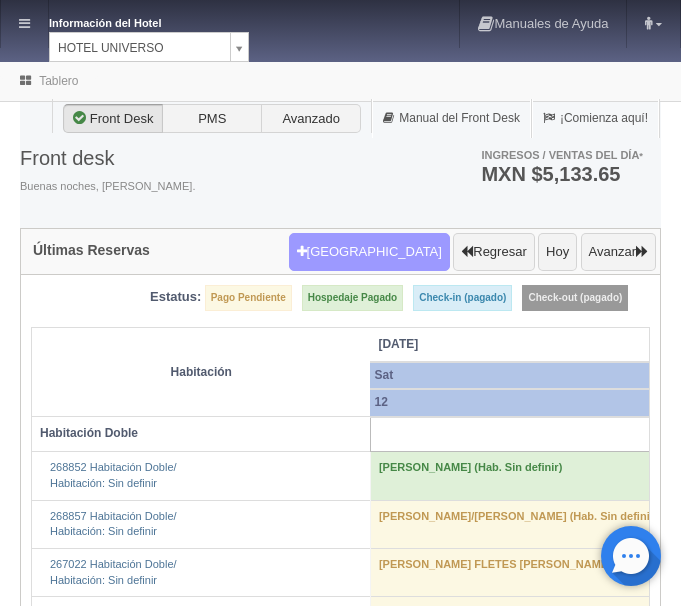 click on "[GEOGRAPHIC_DATA]" at bounding box center [369, 252] 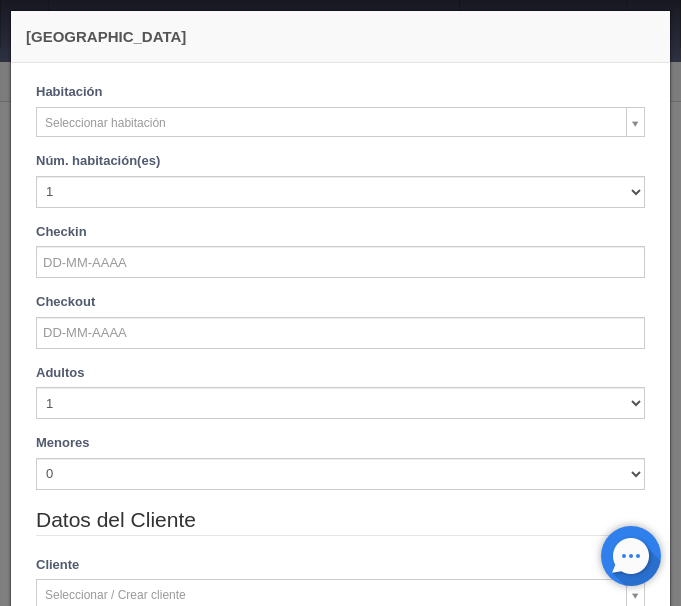 checkbox on "false" 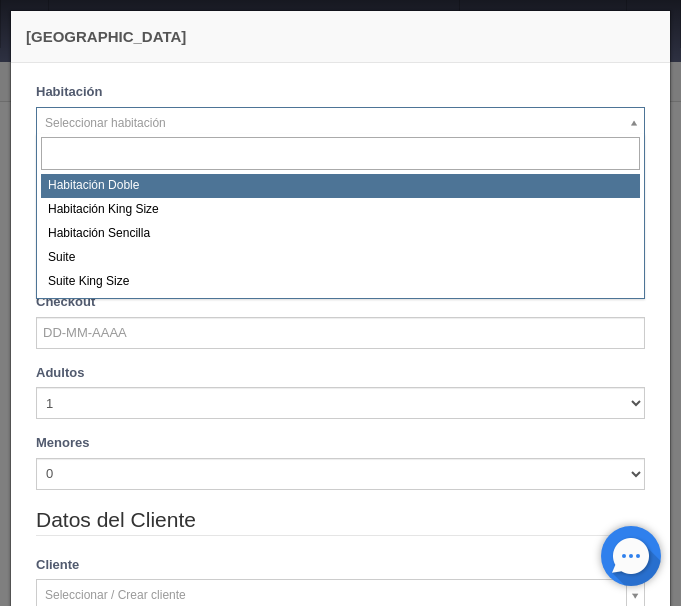 click on "Información del Hotel
[GEOGRAPHIC_DATA][PERSON_NAME]
Manuales de Ayuda
Actualizaciones recientes
[PERSON_NAME]
Mi Perfil
Salir / Log Out
Procesando...
Front desk
Reservas
Hotel y Habitaciones
Tarifas
Inventarios
Promociones
Cupones
Productos y Servicios" at bounding box center (340, 2957) 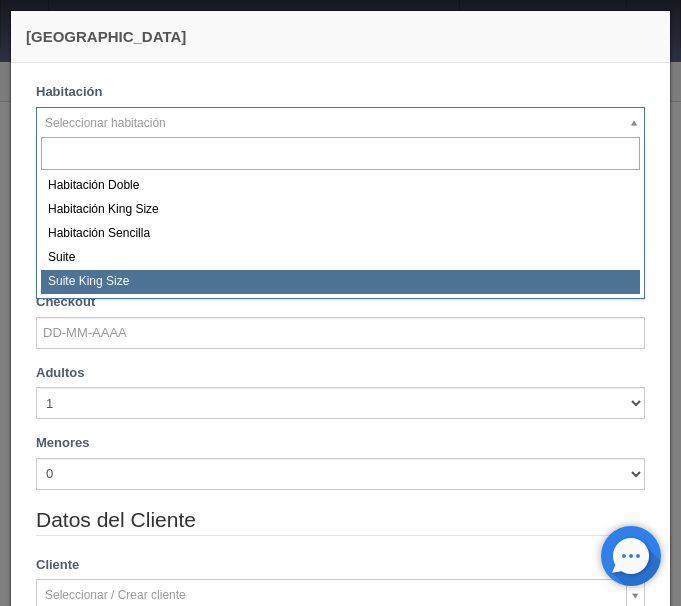 select on "588" 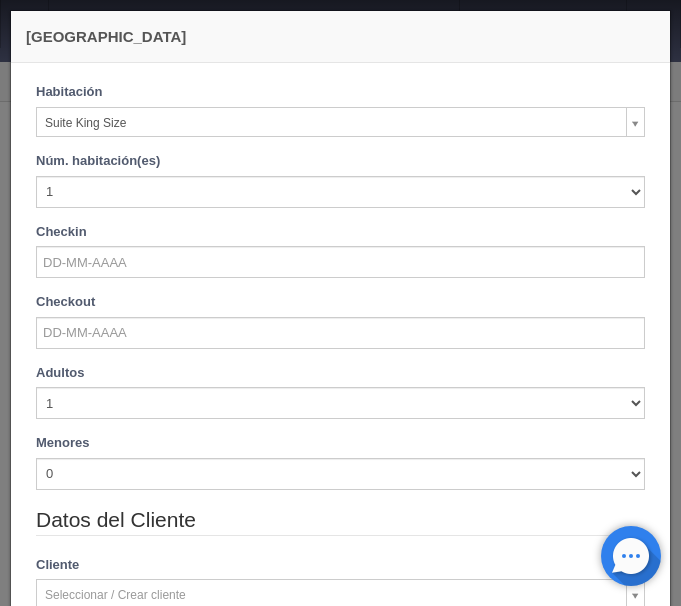 checkbox on "false" 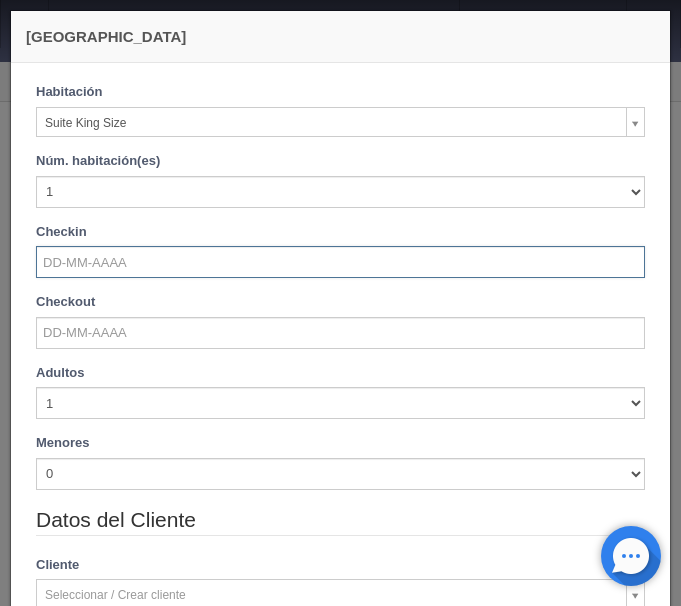 click at bounding box center [340, 262] 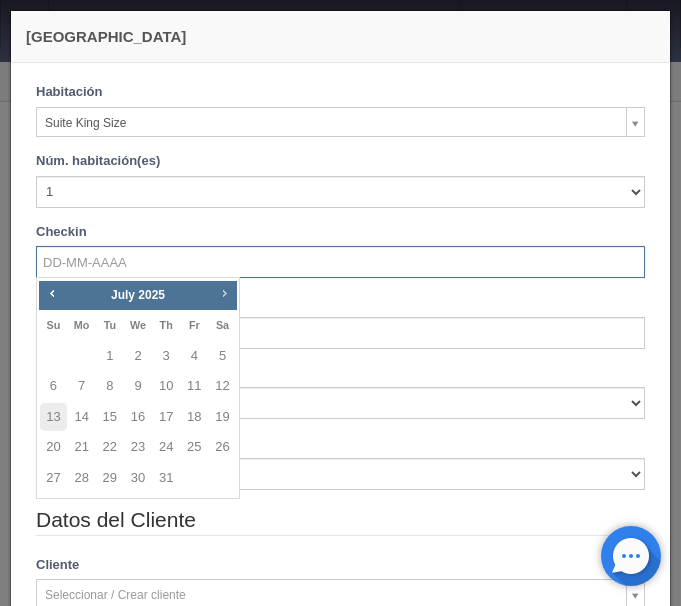 click on "Next" at bounding box center [224, 293] 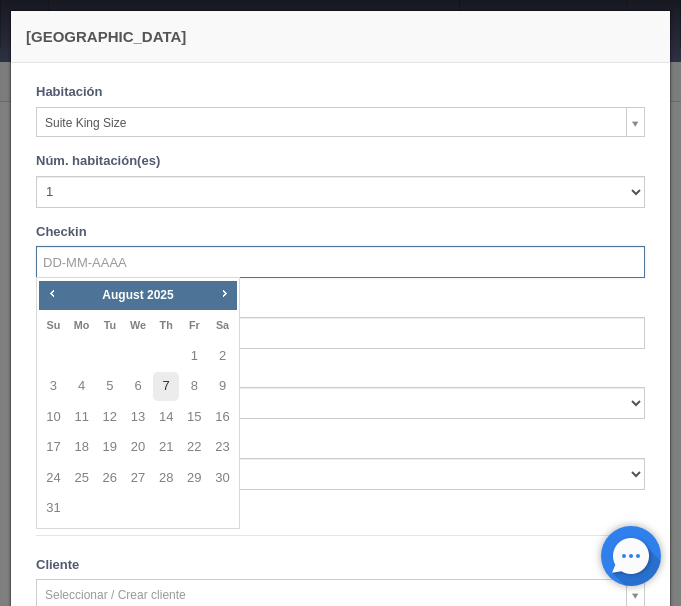 click on "7" at bounding box center [166, 386] 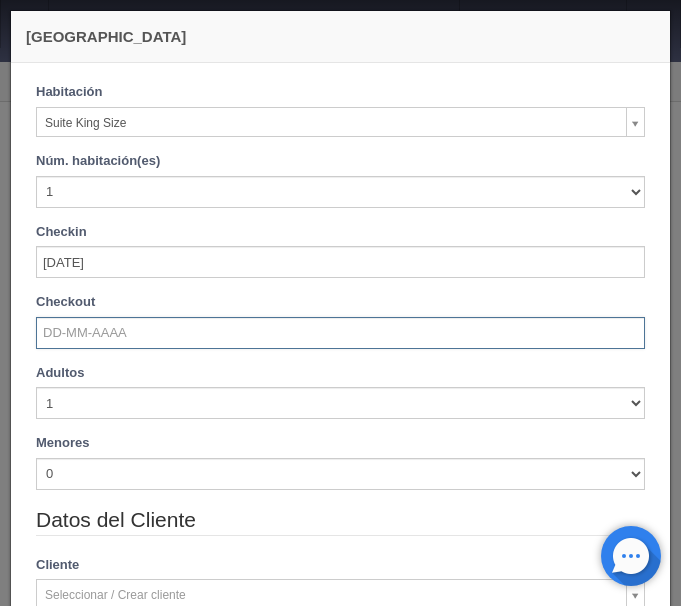 click at bounding box center [340, 333] 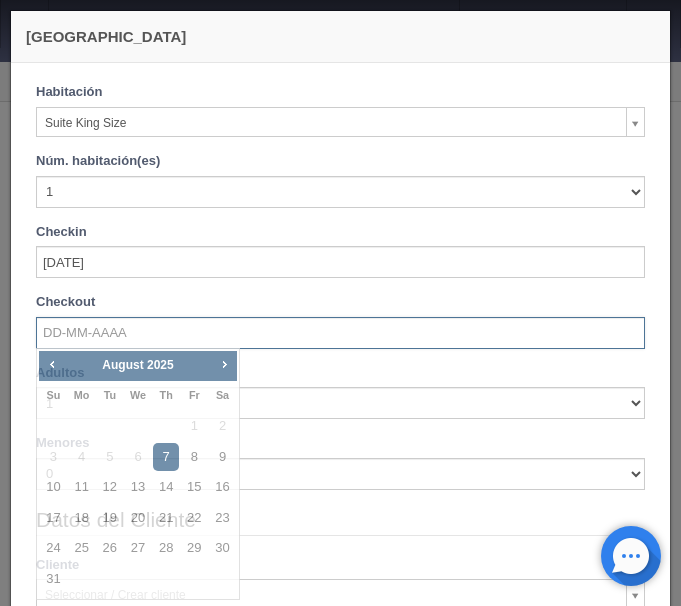 checkbox on "false" 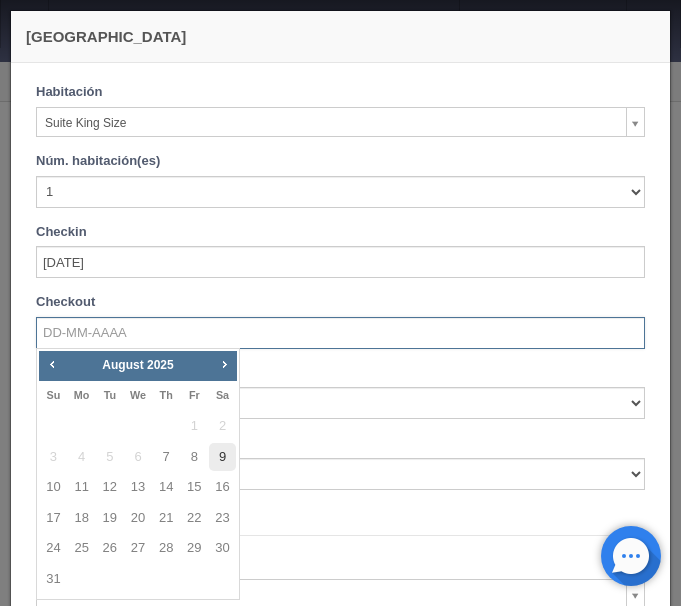 click on "9" at bounding box center [222, 457] 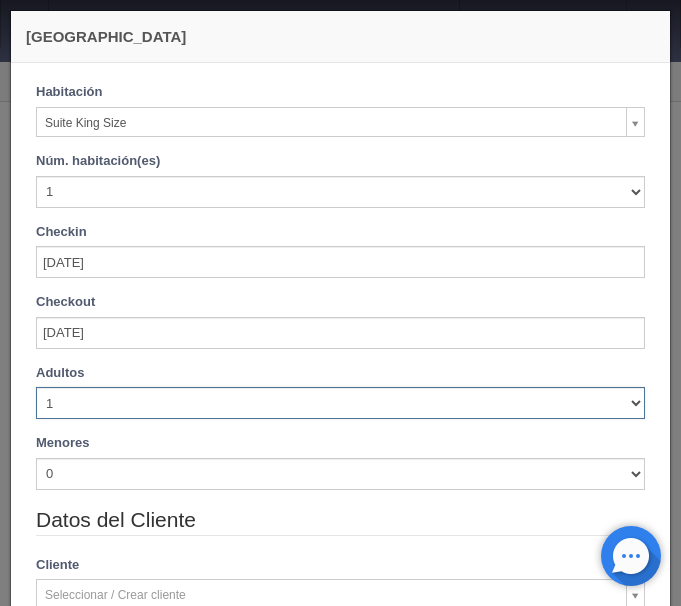 click on "1
2
3
4
5
6
7
8
9
10" at bounding box center [340, 403] 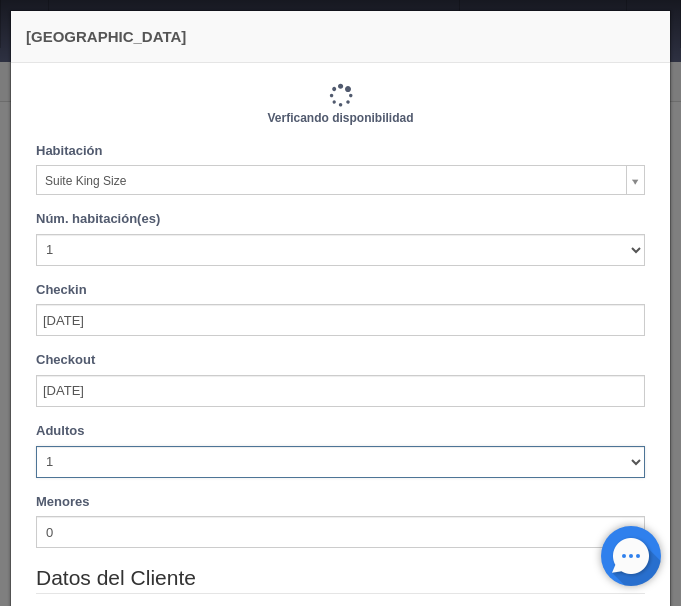type on "2420.00" 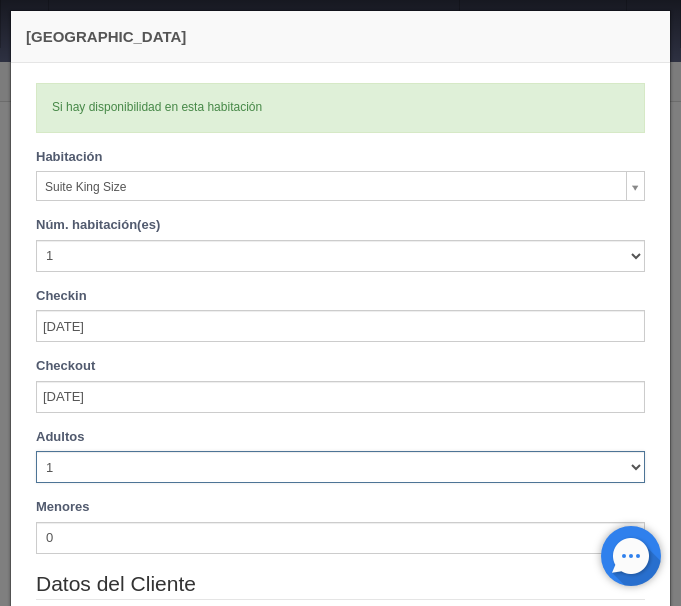 select on "5" 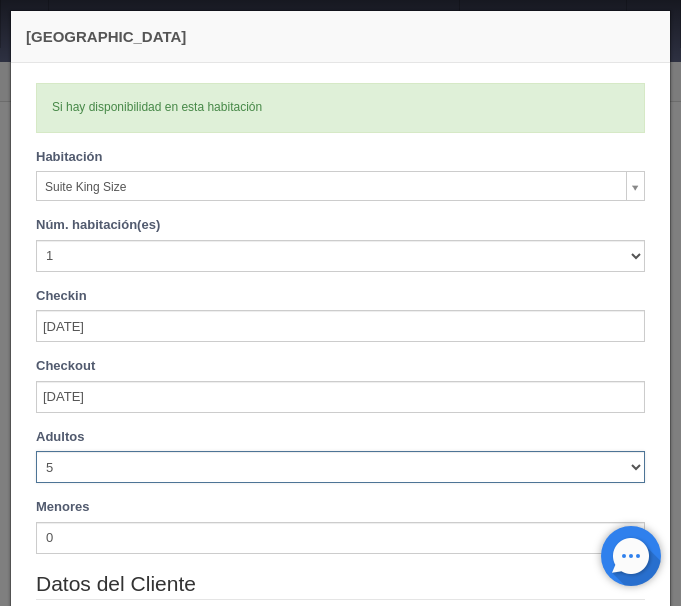 type 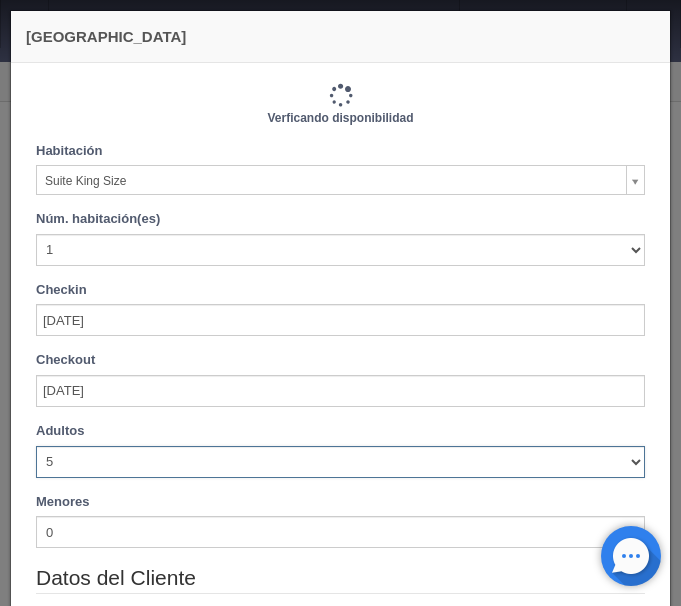 type on "2580.00" 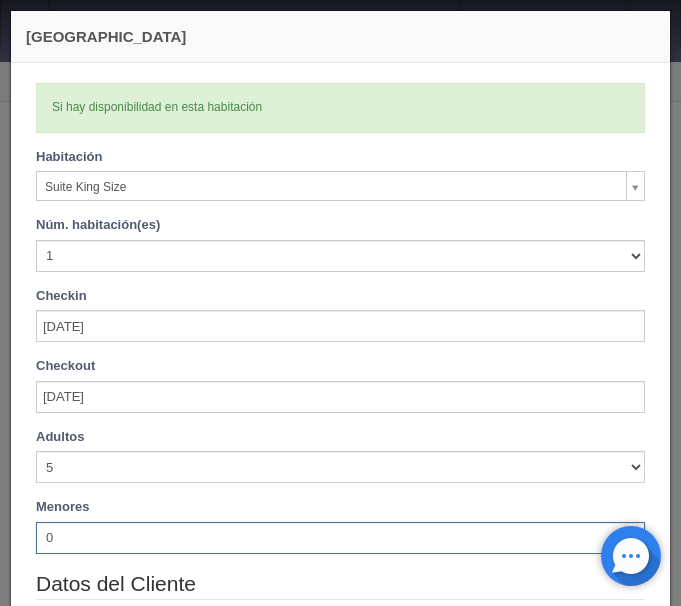 click on "0
1
2
3
4
5
6
7
8
9
10" at bounding box center [340, 538] 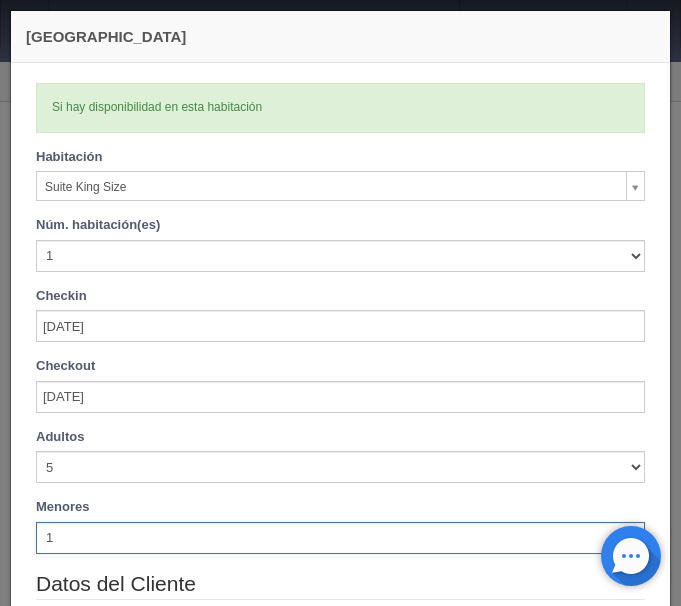 click on "1" at bounding box center [0, 0] 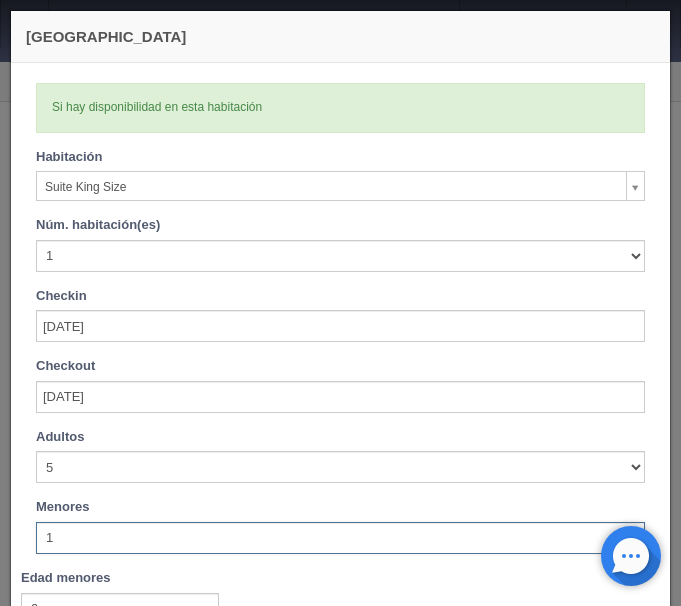 type 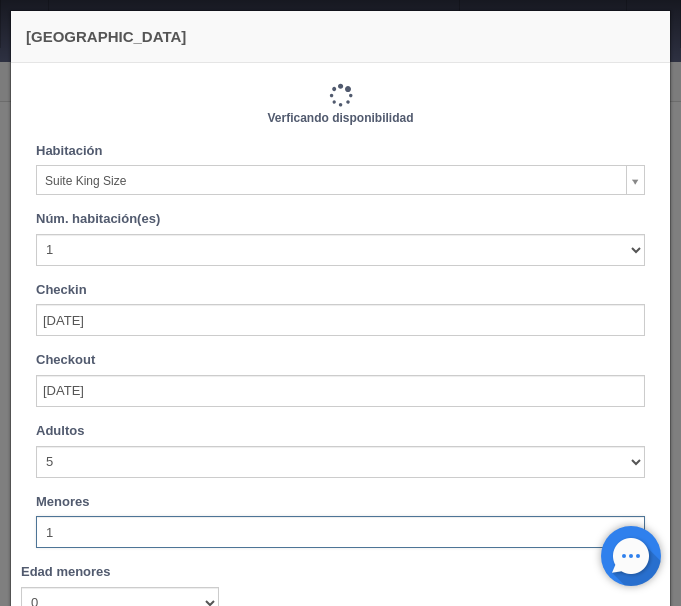 type on "2580.00" 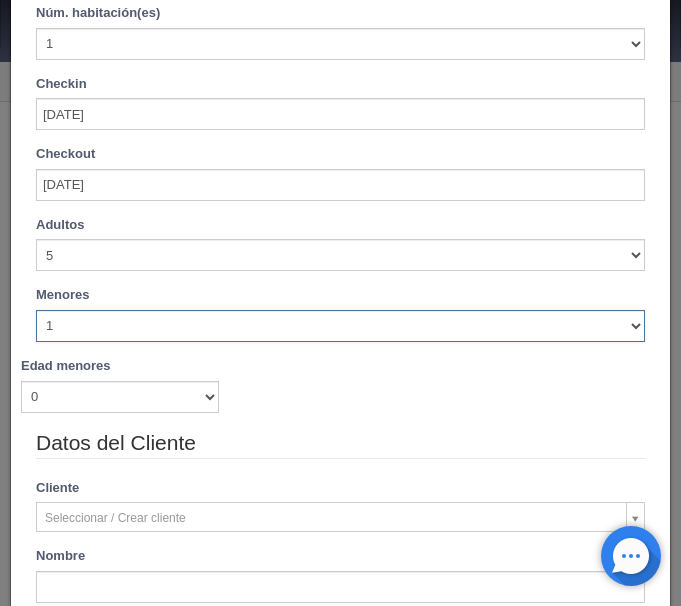 scroll, scrollTop: 252, scrollLeft: 0, axis: vertical 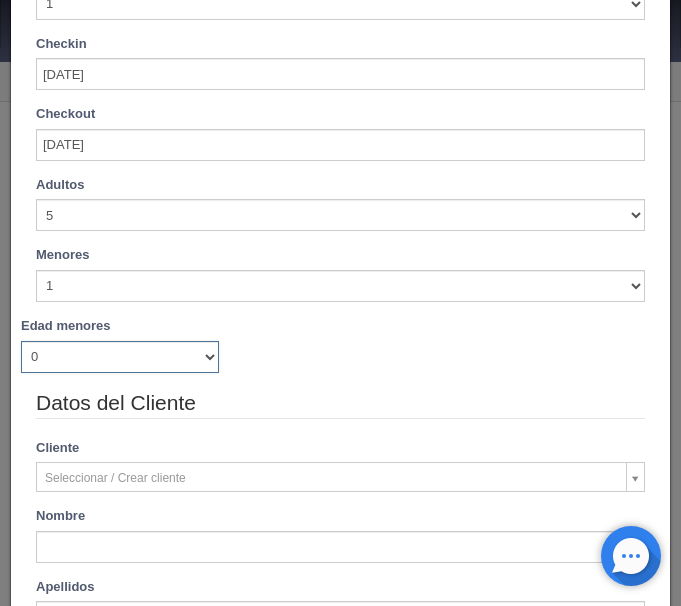 click on "0
1
2
3
4
5
6
7
8
9
10
11
12
13
14
15
16
17
18" at bounding box center [120, 357] 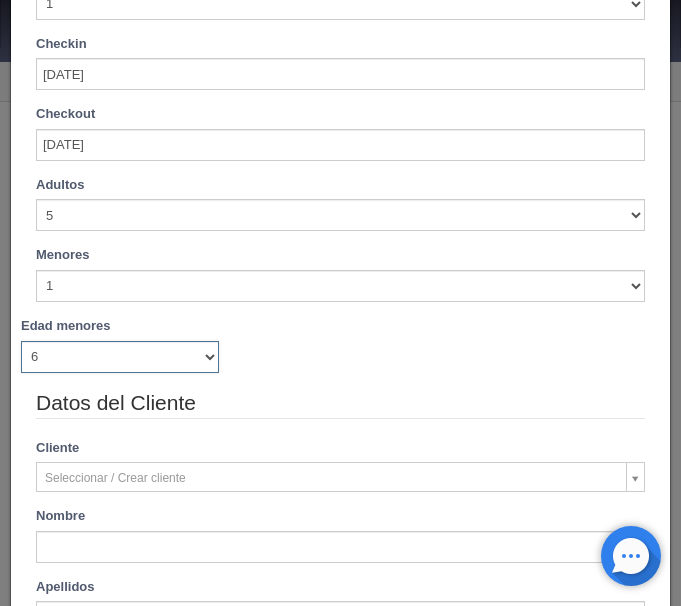type 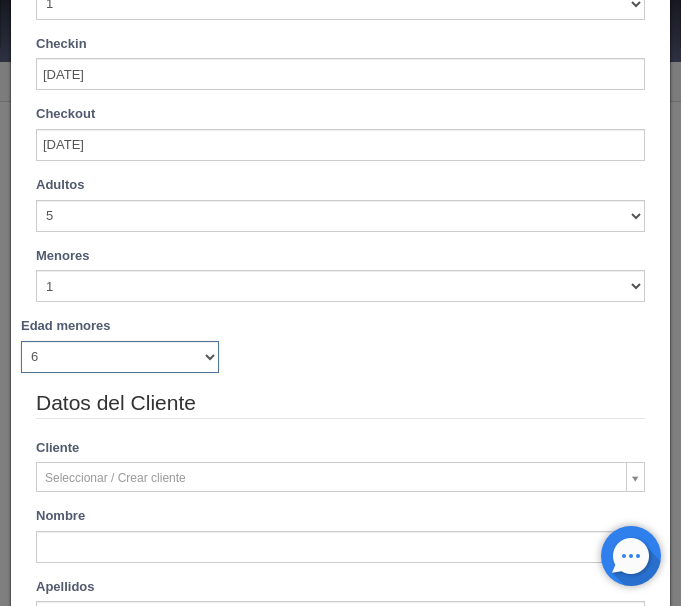 type on "2580.00" 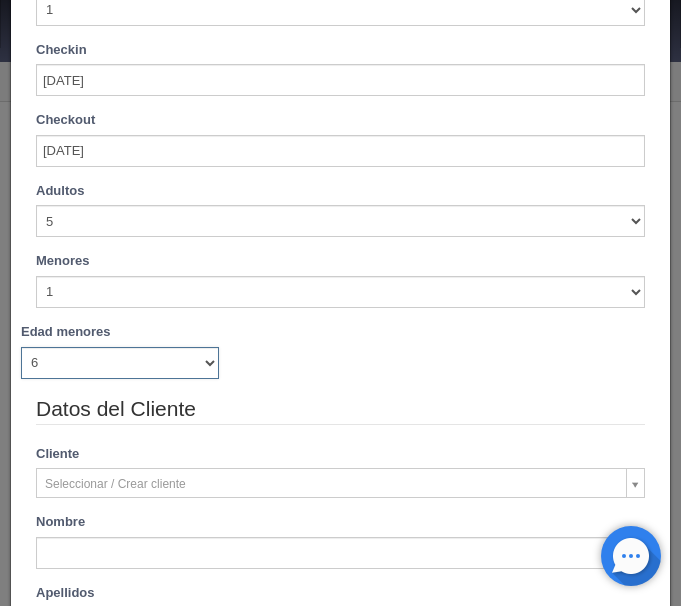 scroll, scrollTop: 252, scrollLeft: 0, axis: vertical 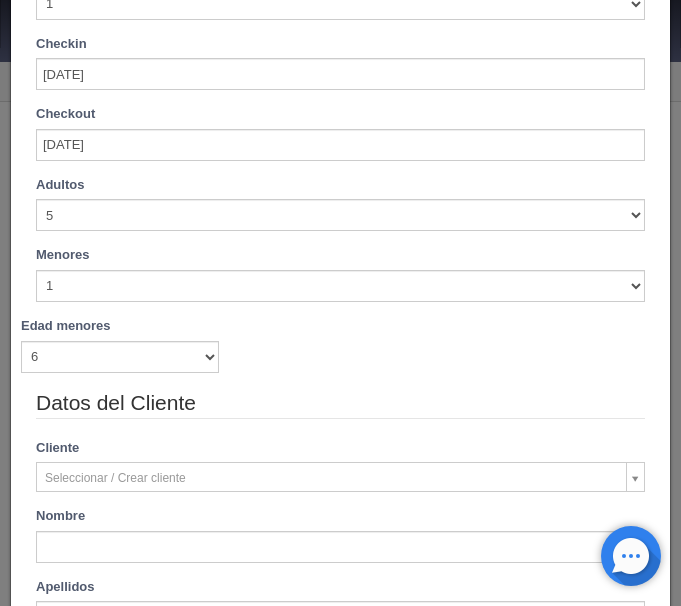 type on "Diana Karely" 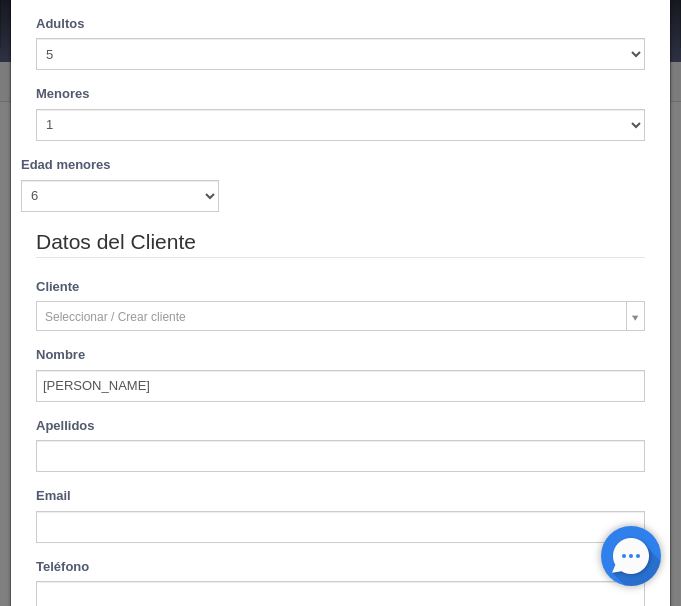 scroll, scrollTop: 420, scrollLeft: 0, axis: vertical 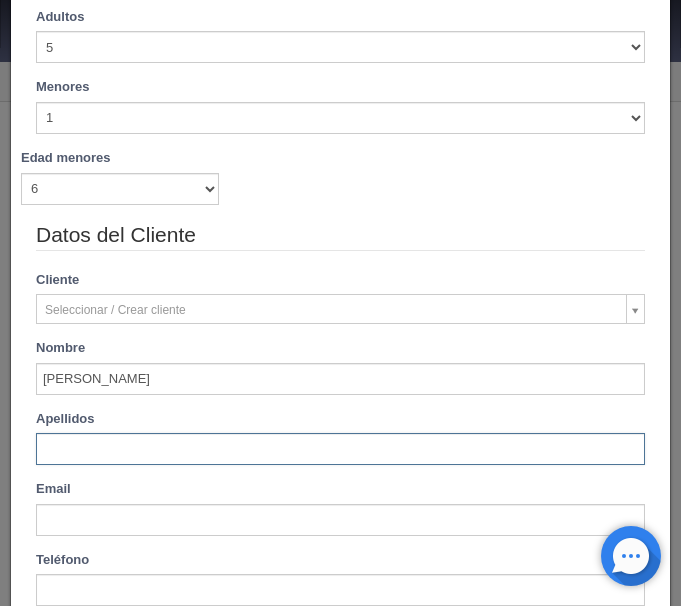 click at bounding box center (340, 449) 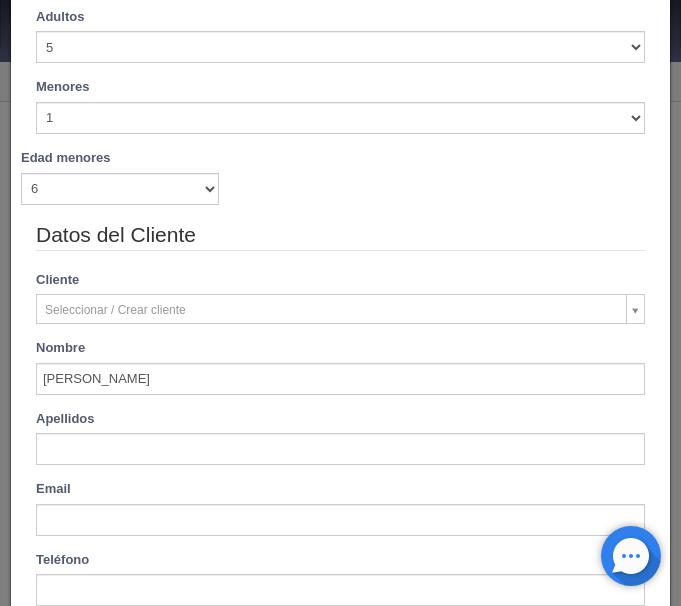 type on "Sanchez Hernandez" 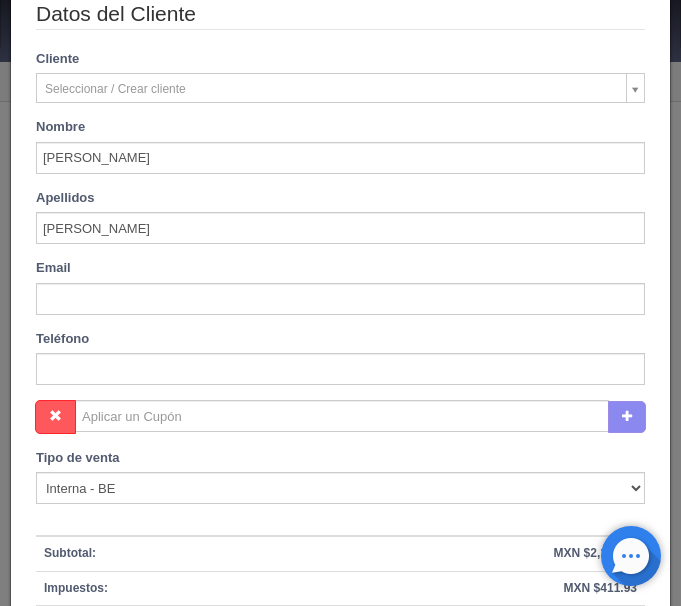 scroll, scrollTop: 840, scrollLeft: 0, axis: vertical 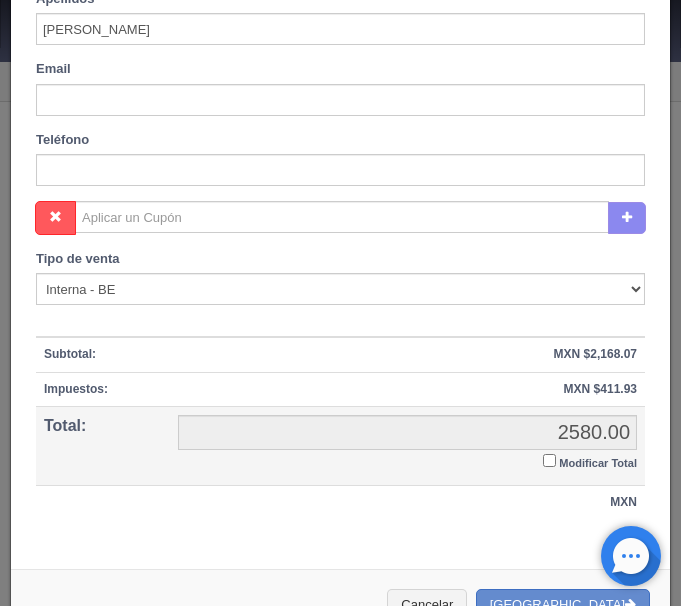 click on "Modificar Total" at bounding box center (549, 460) 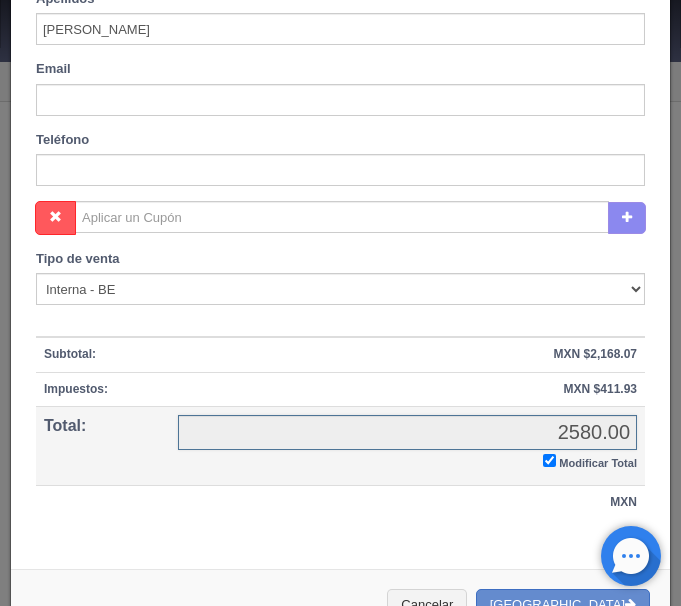 checkbox on "true" 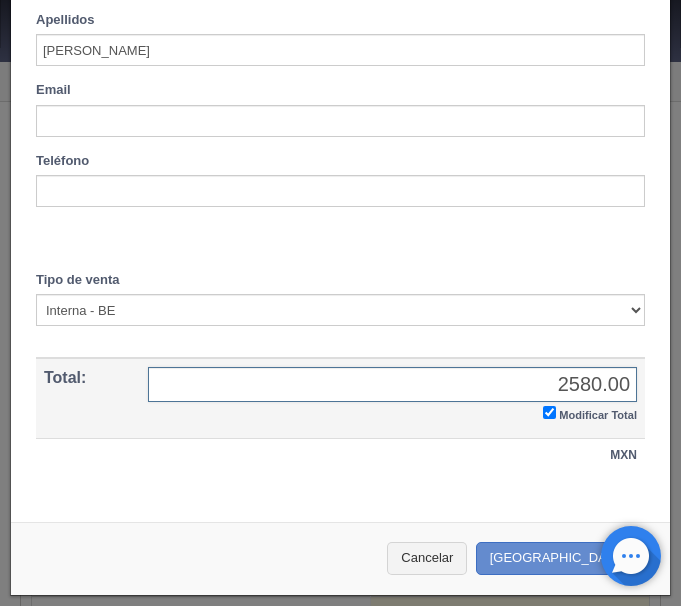 scroll, scrollTop: 817, scrollLeft: 0, axis: vertical 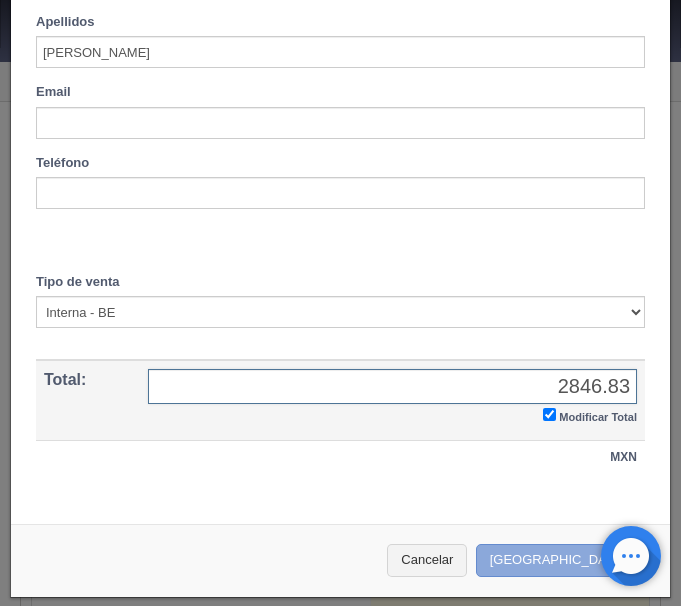 type on "2846.83" 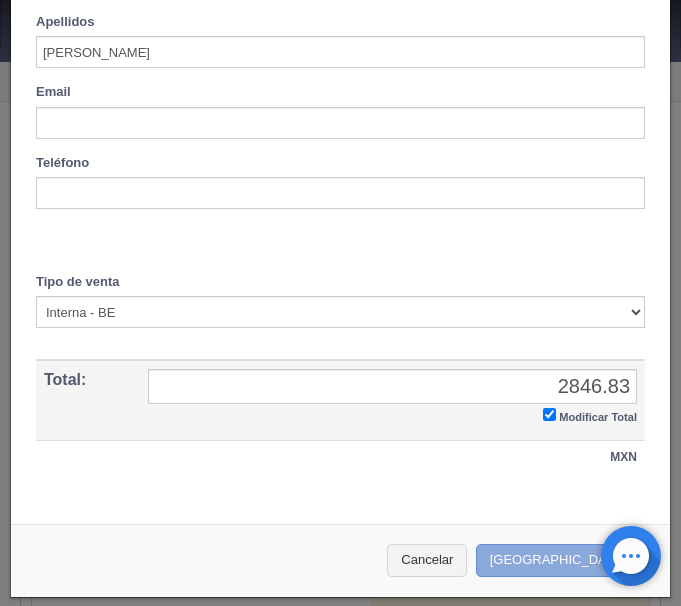 click on "Crear Reserva" at bounding box center [563, 560] 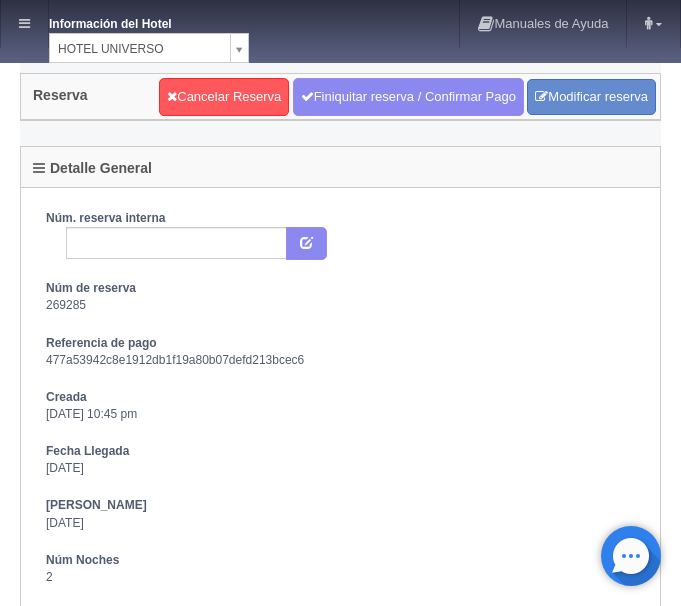 scroll, scrollTop: 0, scrollLeft: 0, axis: both 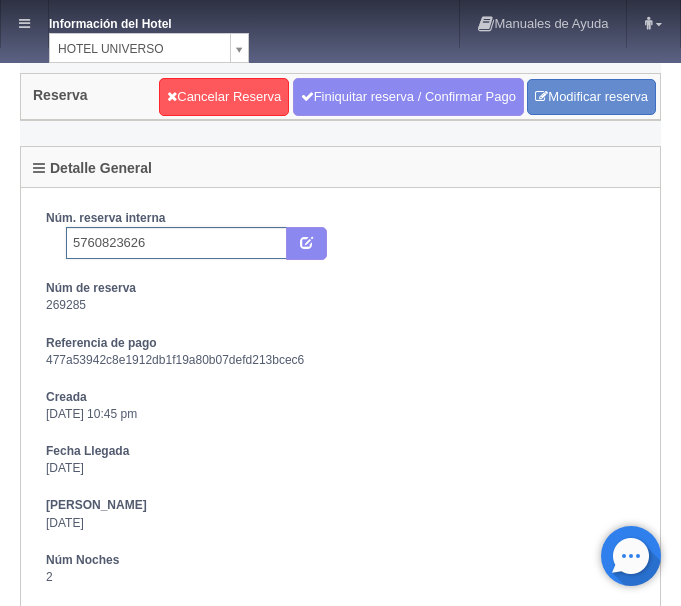 click on "5760823626" at bounding box center (176, 243) 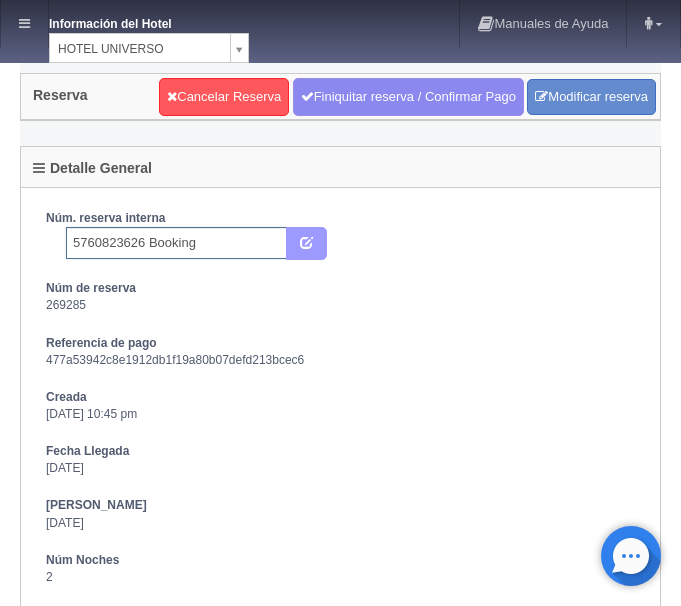 type on "5760823626 Booking" 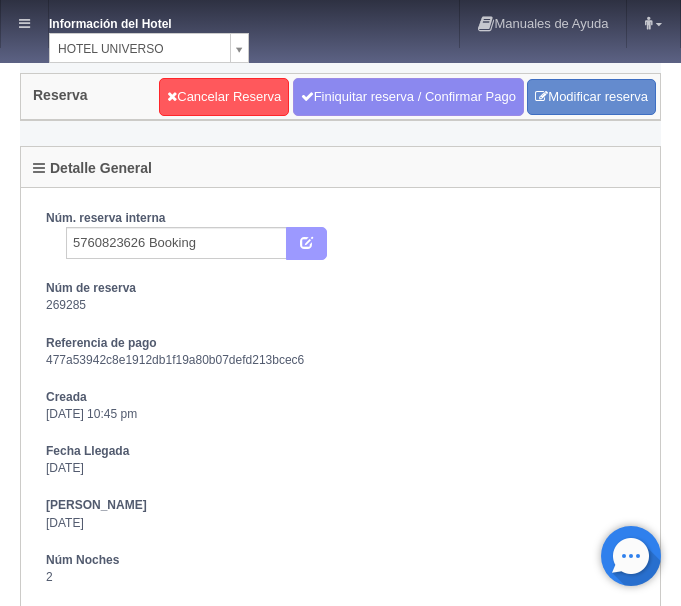click at bounding box center [306, 244] 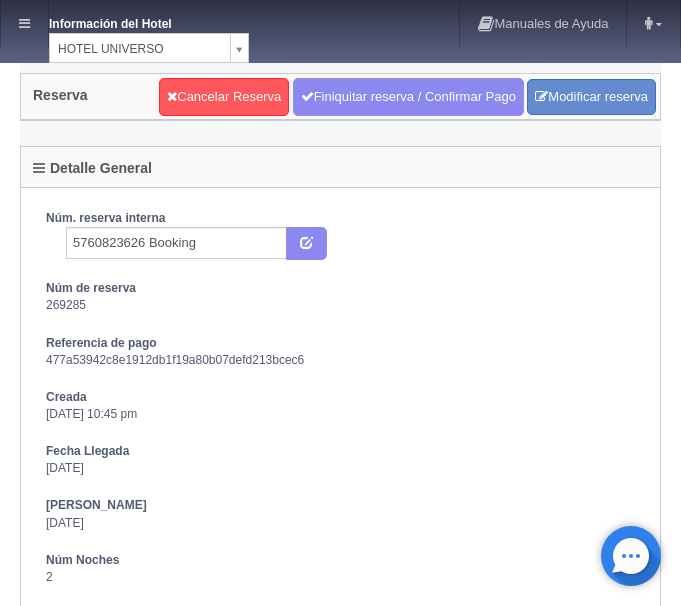 scroll, scrollTop: 0, scrollLeft: 0, axis: both 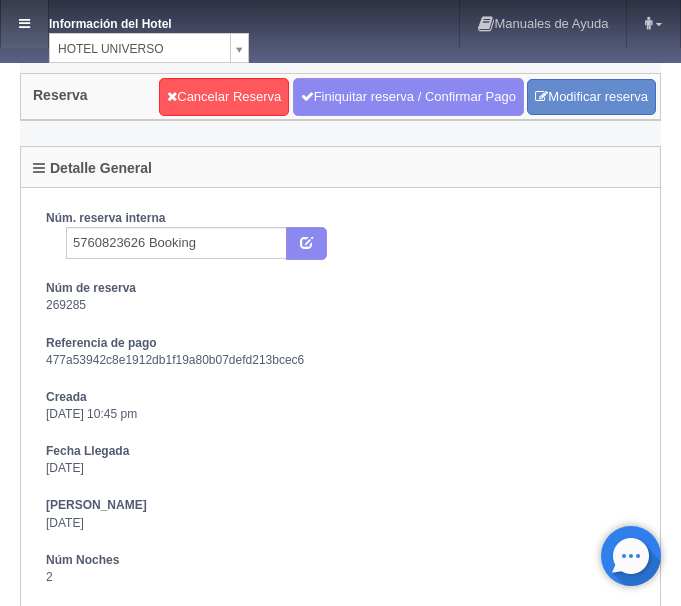 click at bounding box center (24, 24) 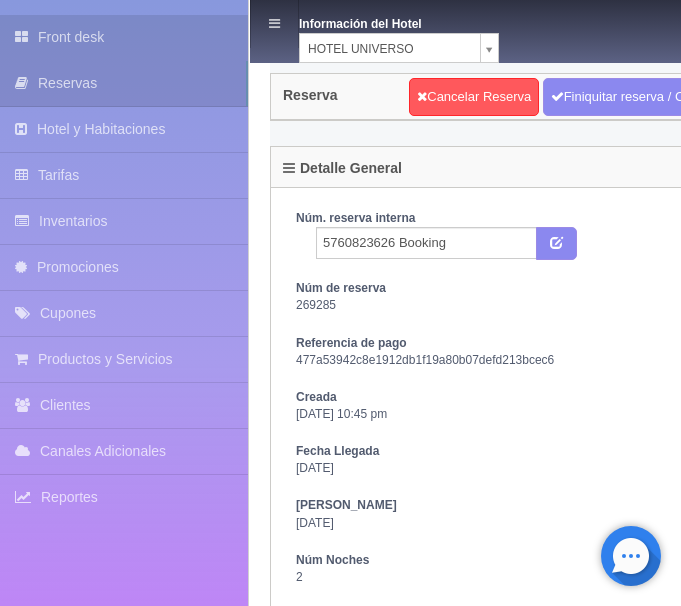 click on "Front desk" at bounding box center (124, 37) 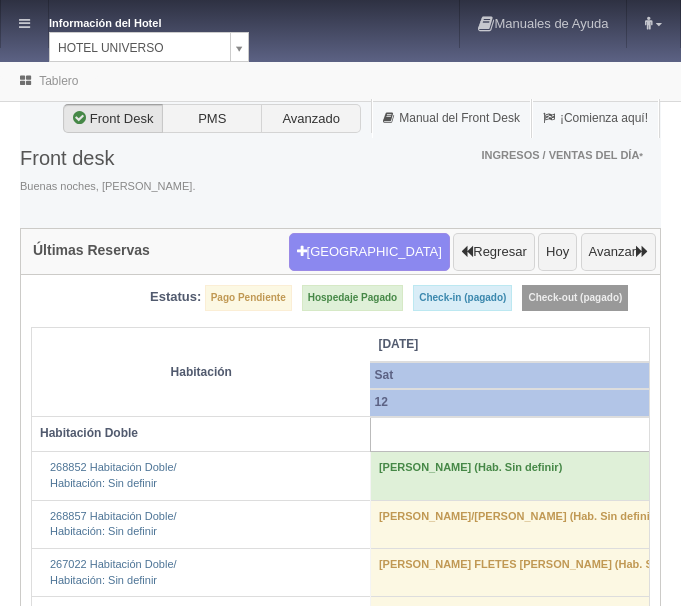 scroll, scrollTop: 0, scrollLeft: 0, axis: both 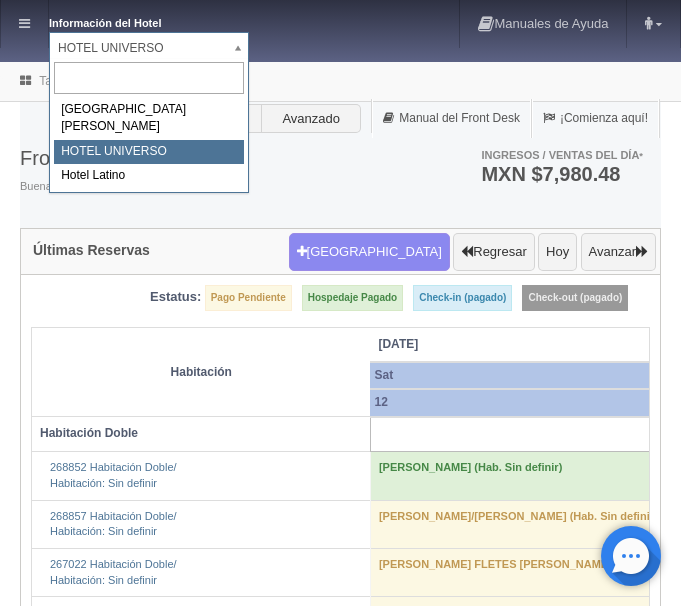click on "Información del Hotel
HOTEL UNIVERSO
HOTEL SAN FRANCISCO PLAZA
HOTEL UNIVERSO
Hotel Latino
Manuales de Ayuda
Actualizaciones recientes
ana del carmen
Mi Perfil
Salir / Log Out
Procesando...
Front desk
Reservas
Hotel y Habitaciones
Tarifas
Inventarios
Promociones
Cupones
Productos y Servicios" at bounding box center [340, 2957] 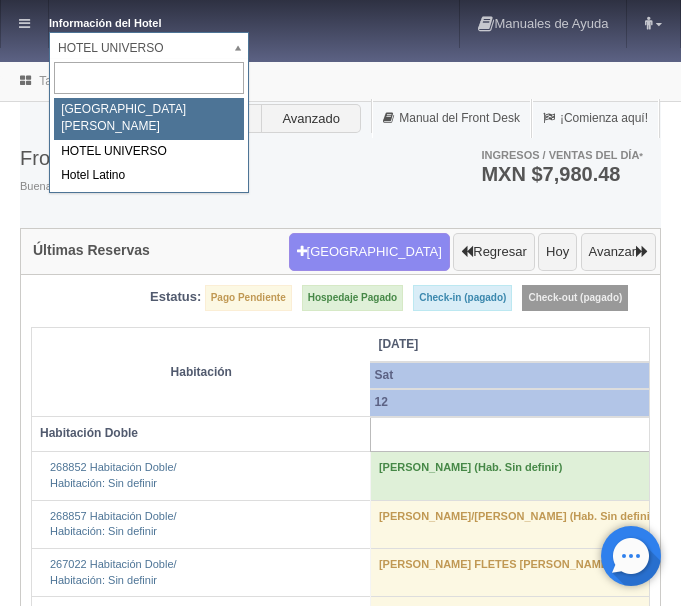 select on "357" 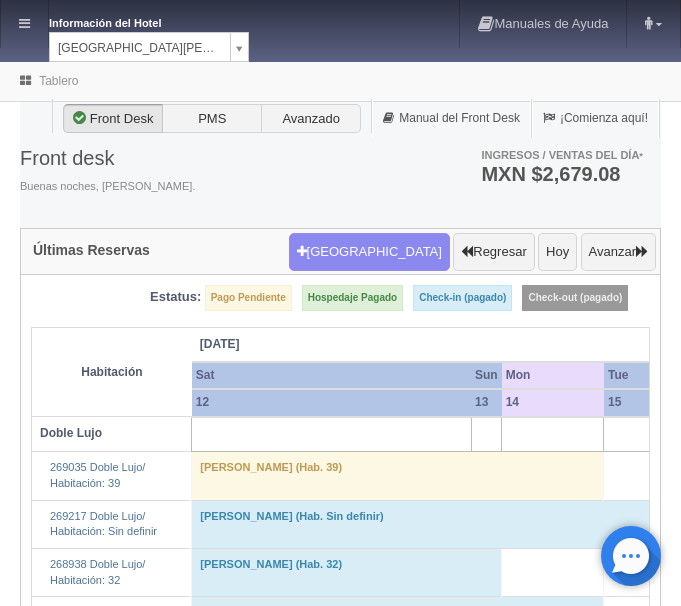 scroll, scrollTop: 0, scrollLeft: 0, axis: both 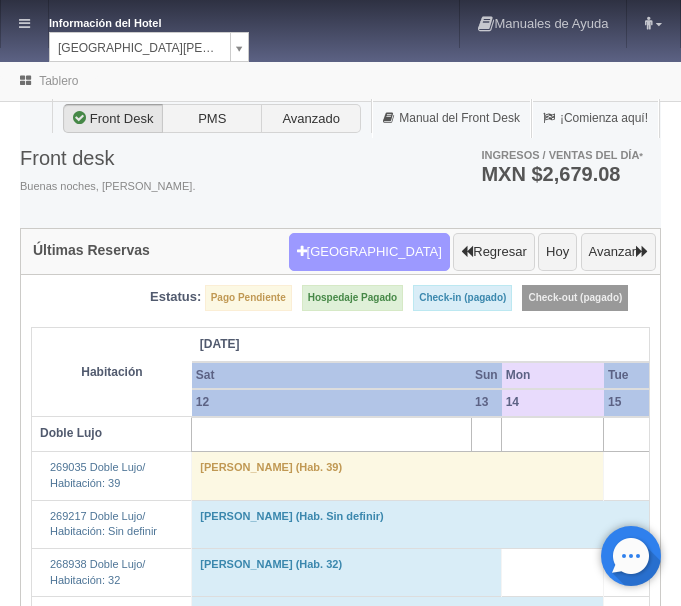 click on "[GEOGRAPHIC_DATA]" at bounding box center (369, 252) 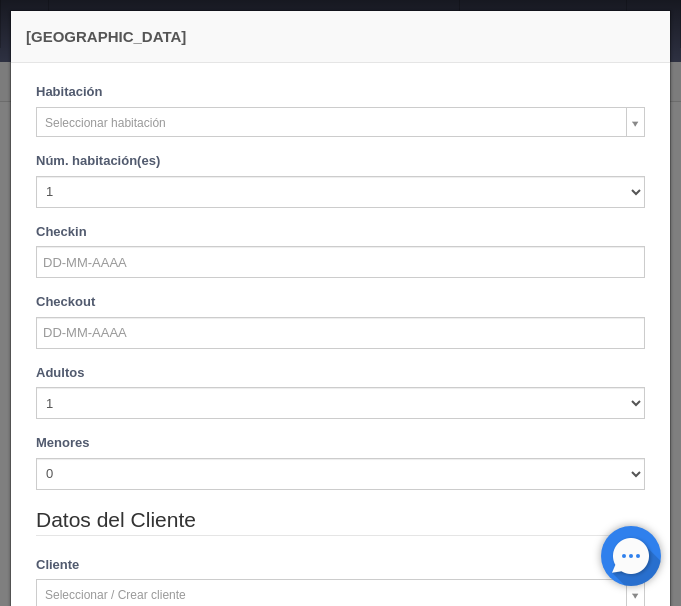 checkbox on "false" 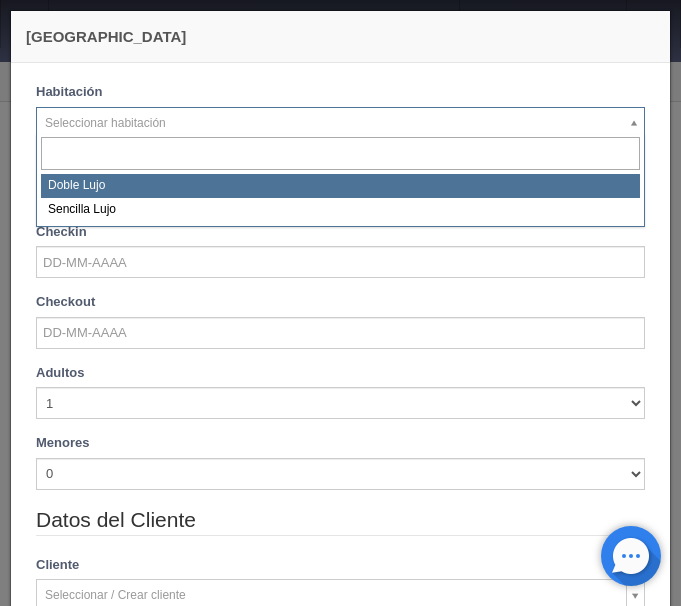 select on "577" 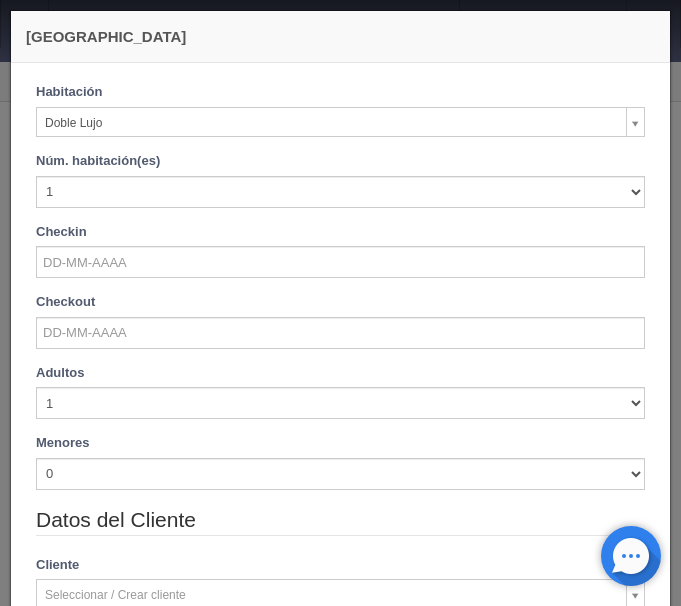 checkbox on "false" 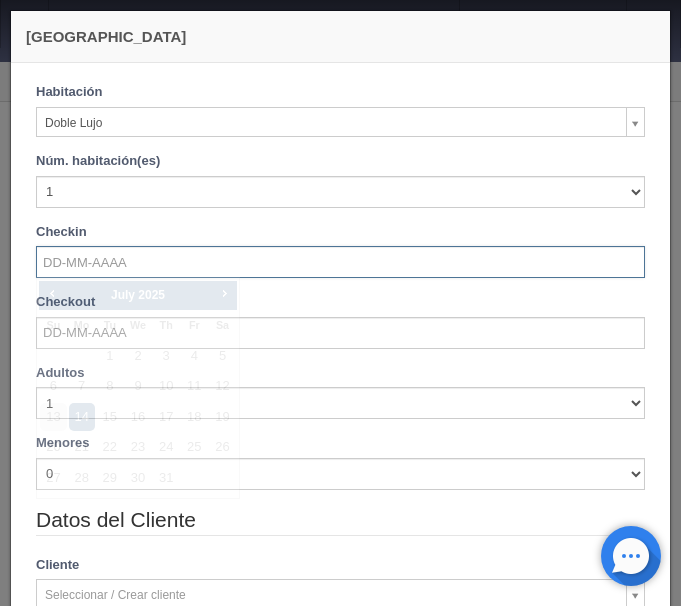 click at bounding box center (340, 262) 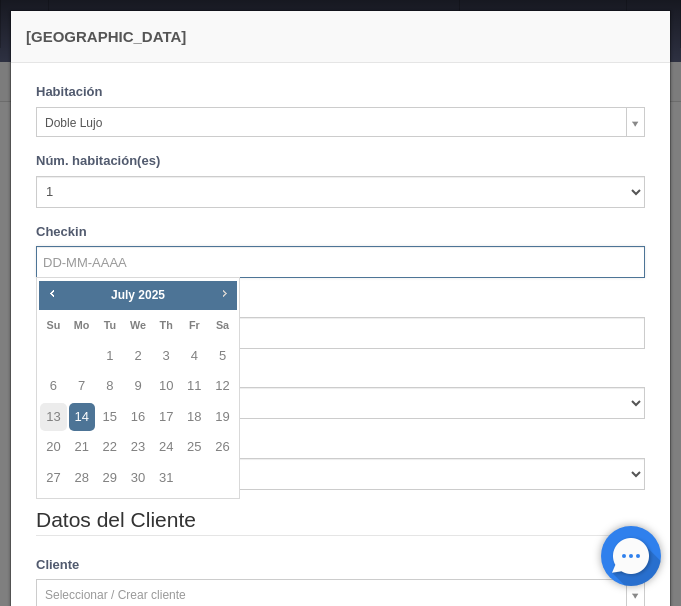 click on "Next" at bounding box center (224, 293) 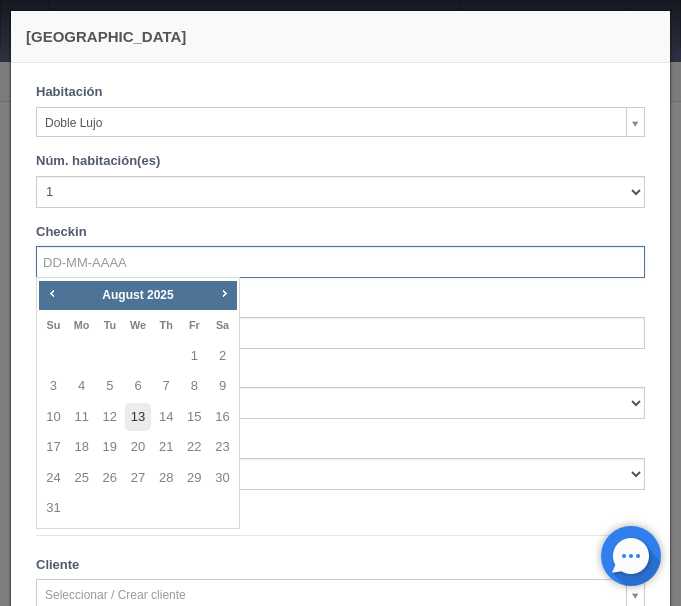 click on "13" at bounding box center [138, 417] 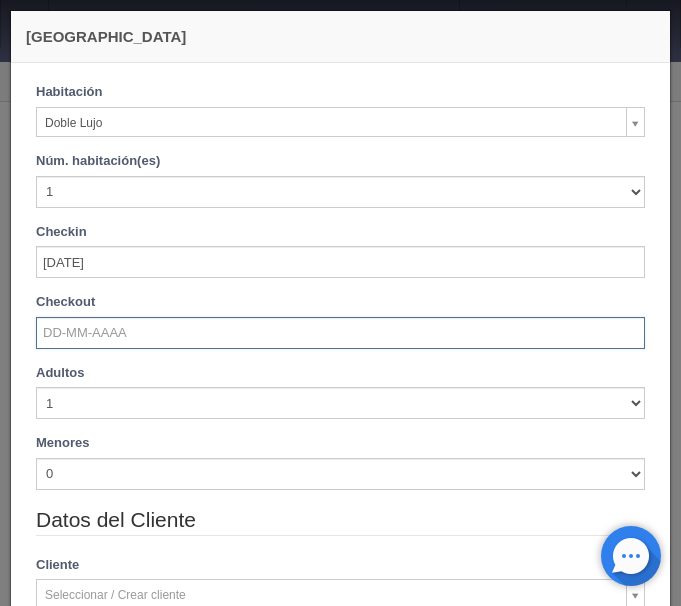 click at bounding box center [340, 333] 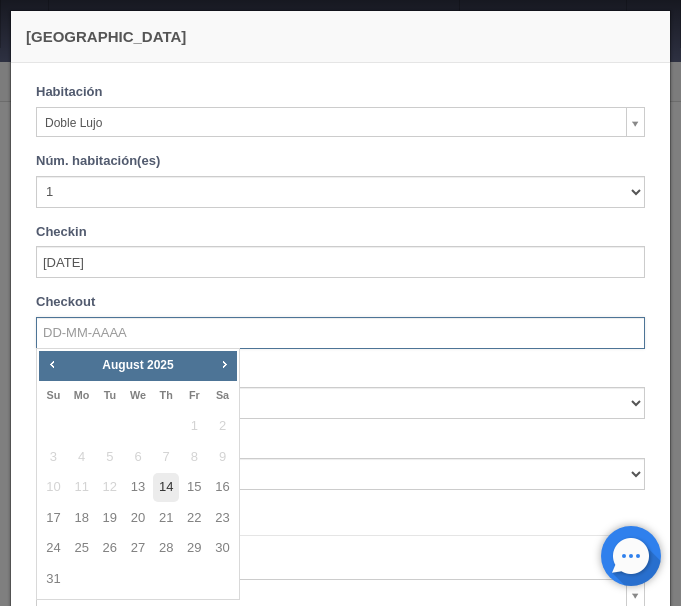 click on "14" at bounding box center [166, 487] 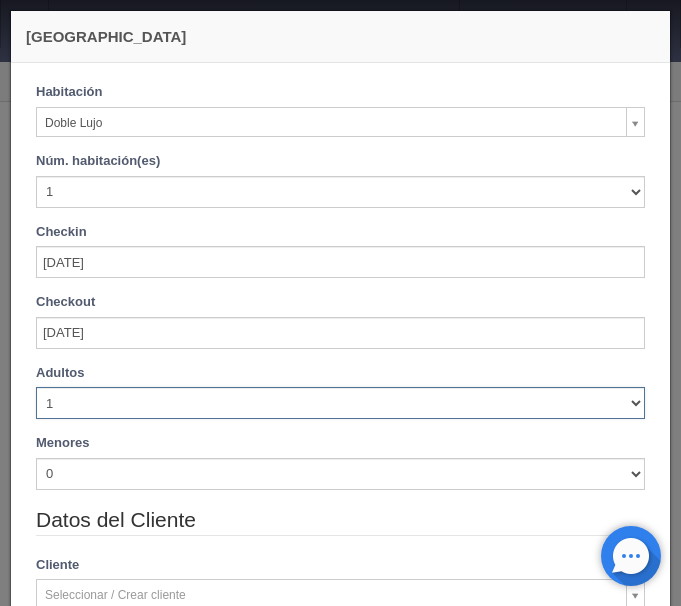 checkbox on "false" 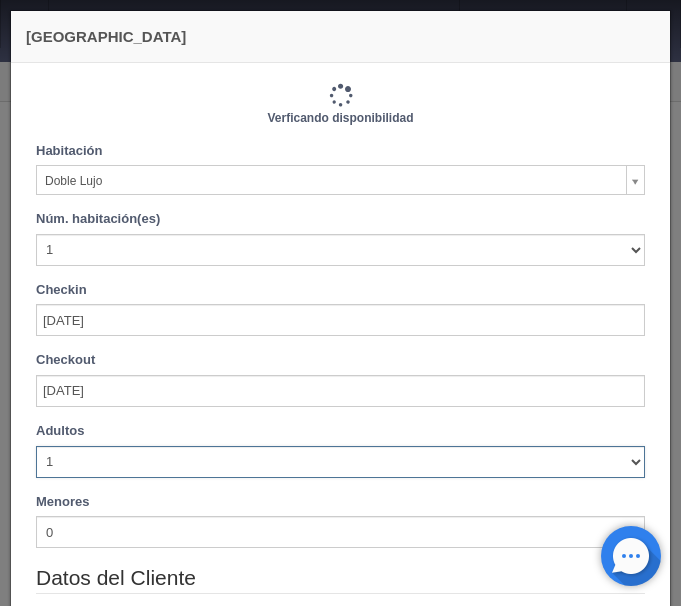 type on "1220.00" 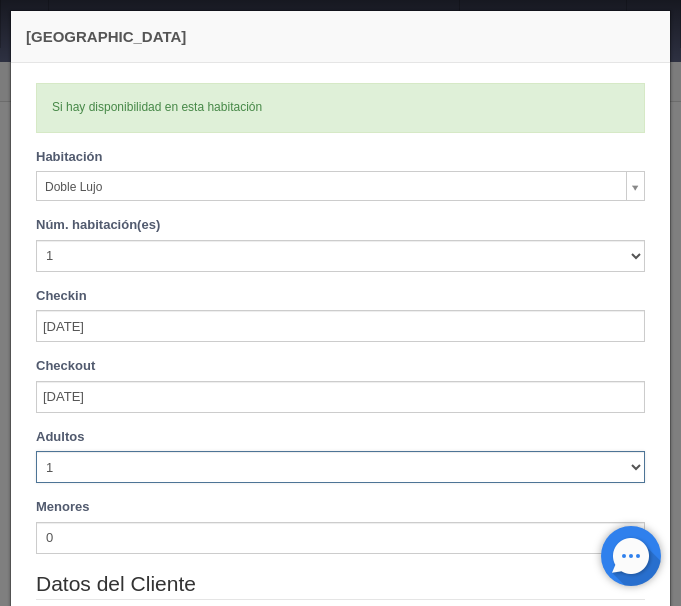 select on "3" 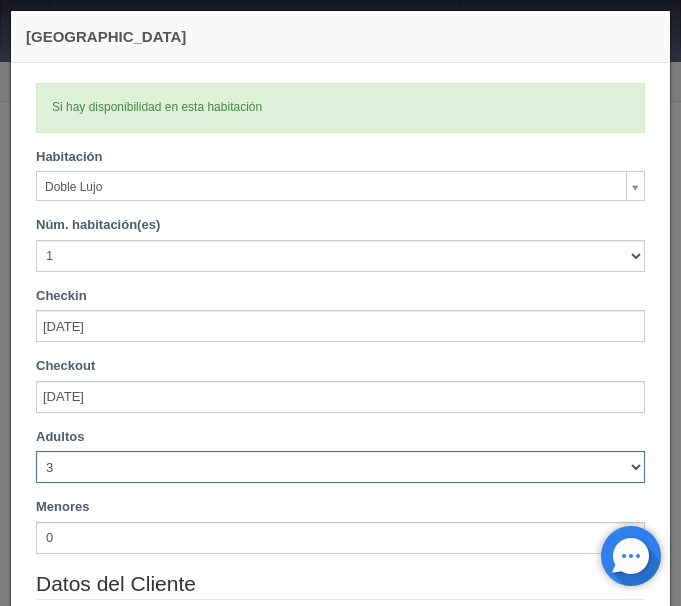click on "3" at bounding box center [0, 0] 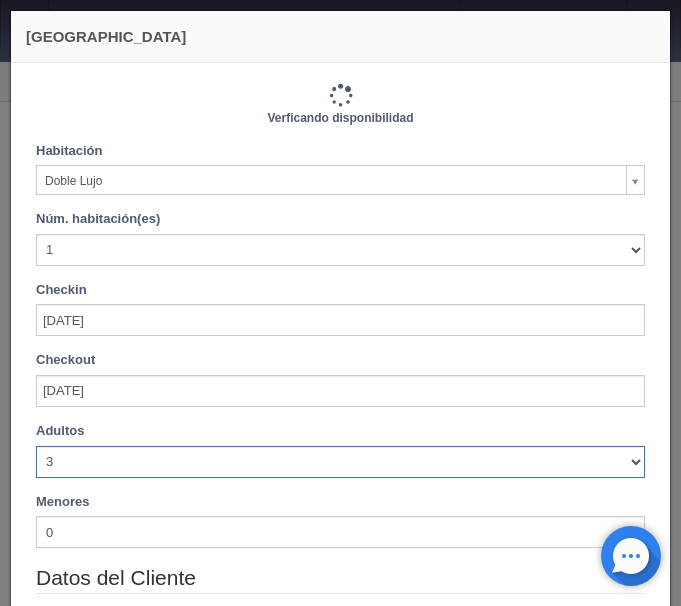 type on "1380.00" 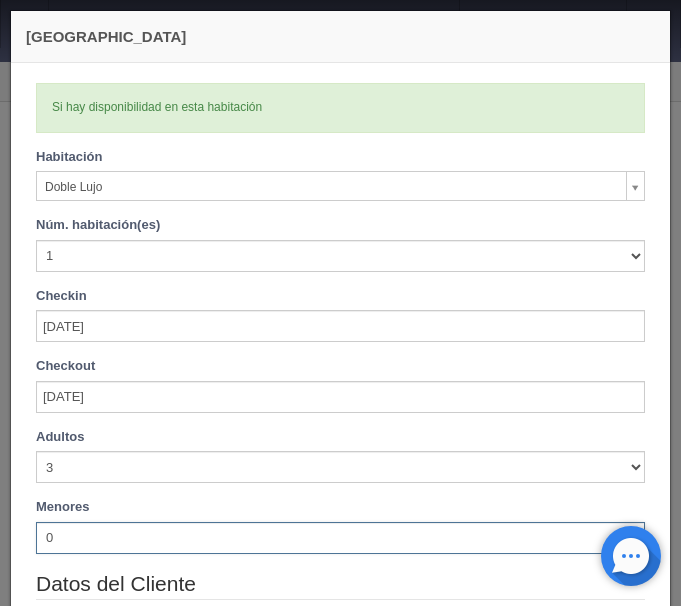 click on "0
1
2
3
4
5
6
7
8
9
10" at bounding box center (340, 538) 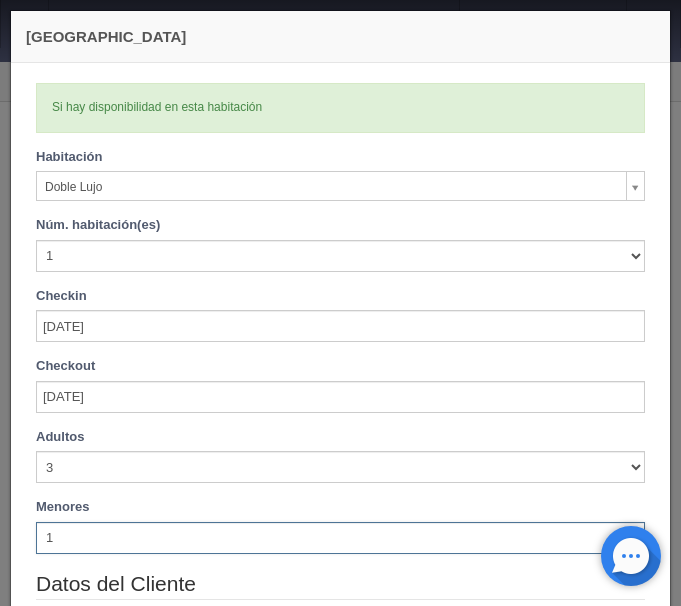 click on "1" at bounding box center [0, 0] 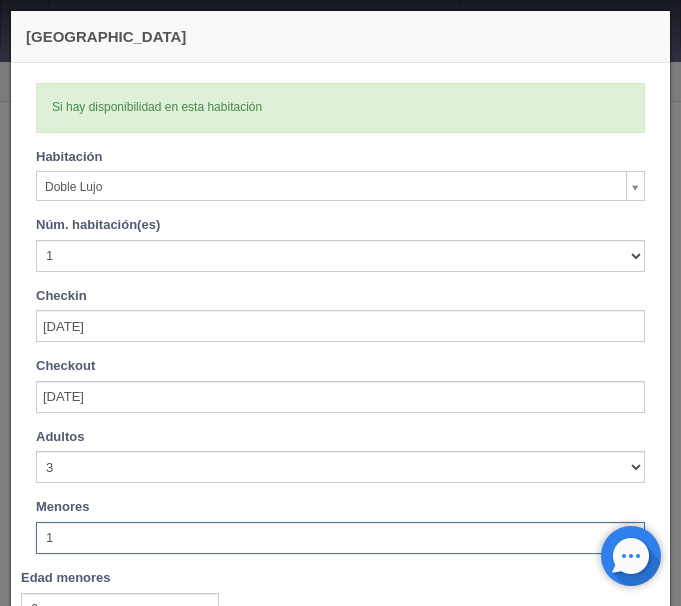 type 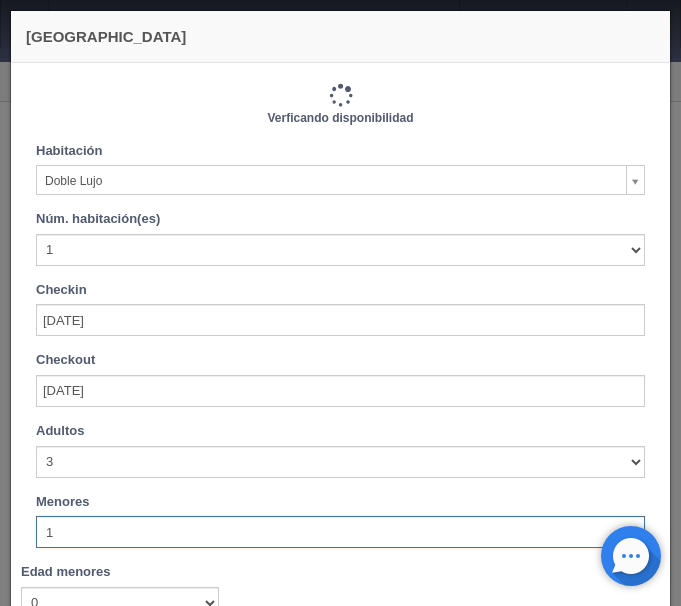 type on "1380.00" 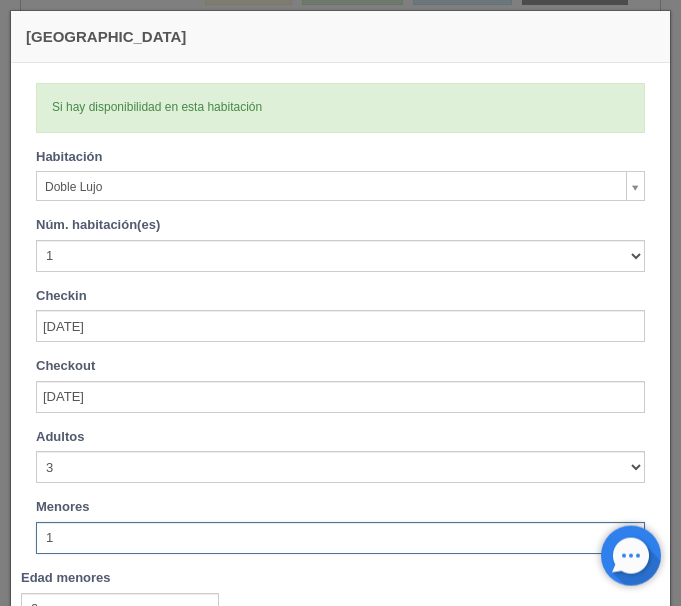 scroll, scrollTop: 295, scrollLeft: 0, axis: vertical 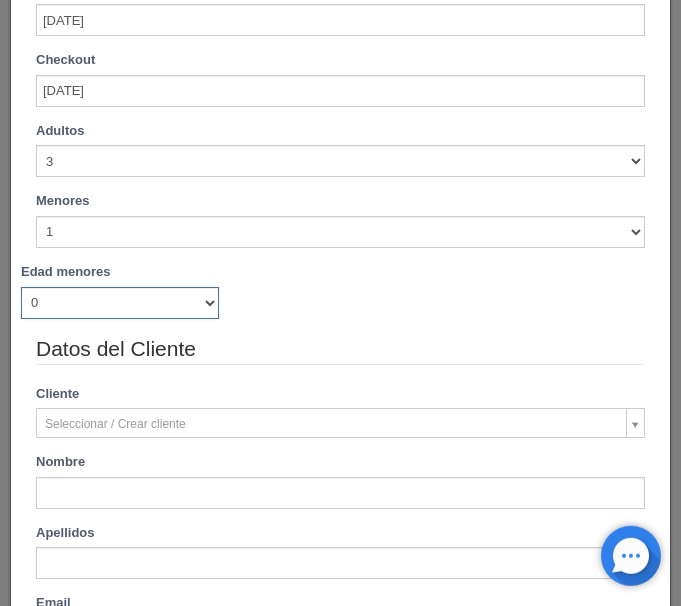 click on "0
1
2
3
4
5
6
7
8
9
10
11
12
13
14
15
16
17
18" at bounding box center [120, 303] 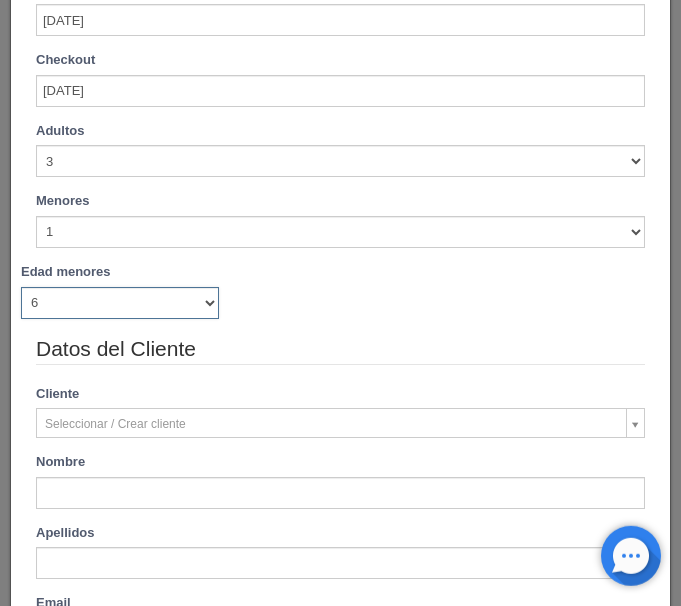 type 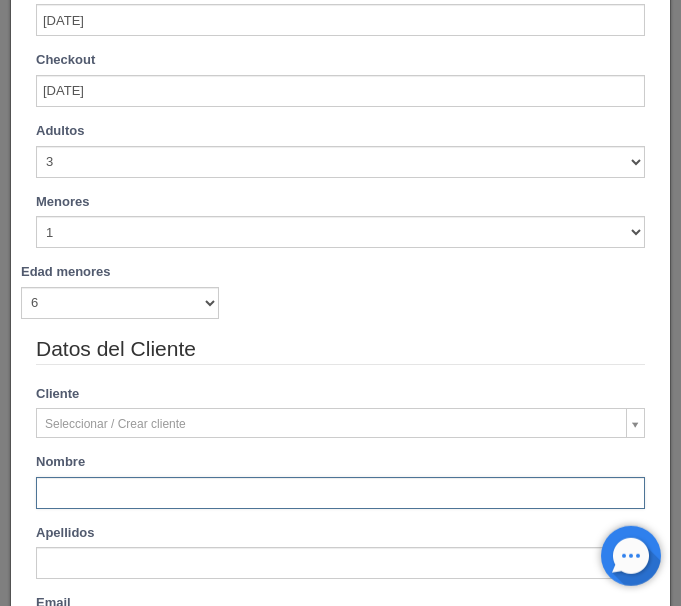 click at bounding box center (340, 493) 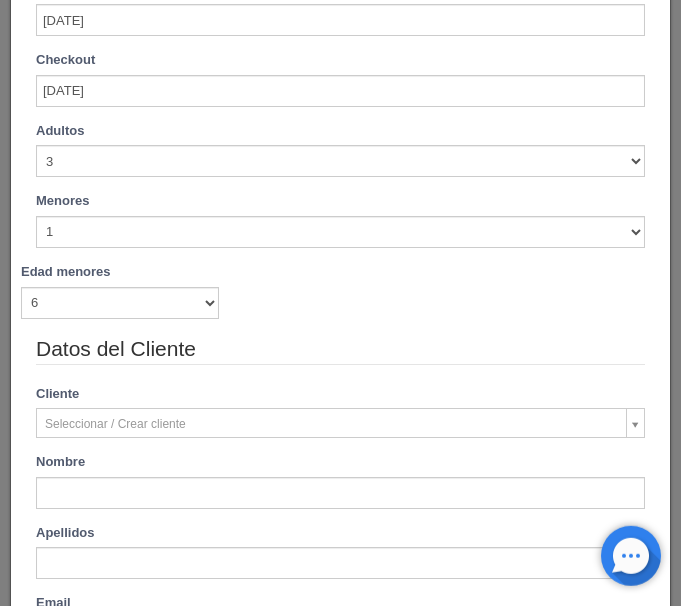 type on "[PERSON_NAME] Yzeth" 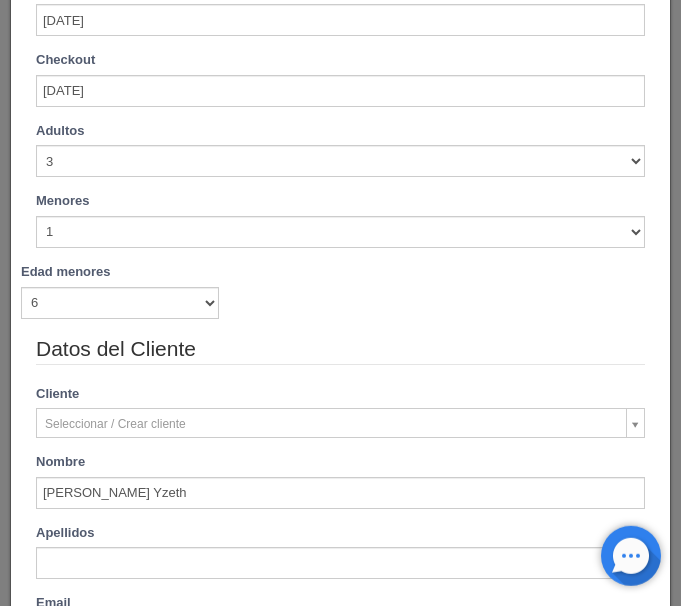 type on "[PERSON_NAME]" 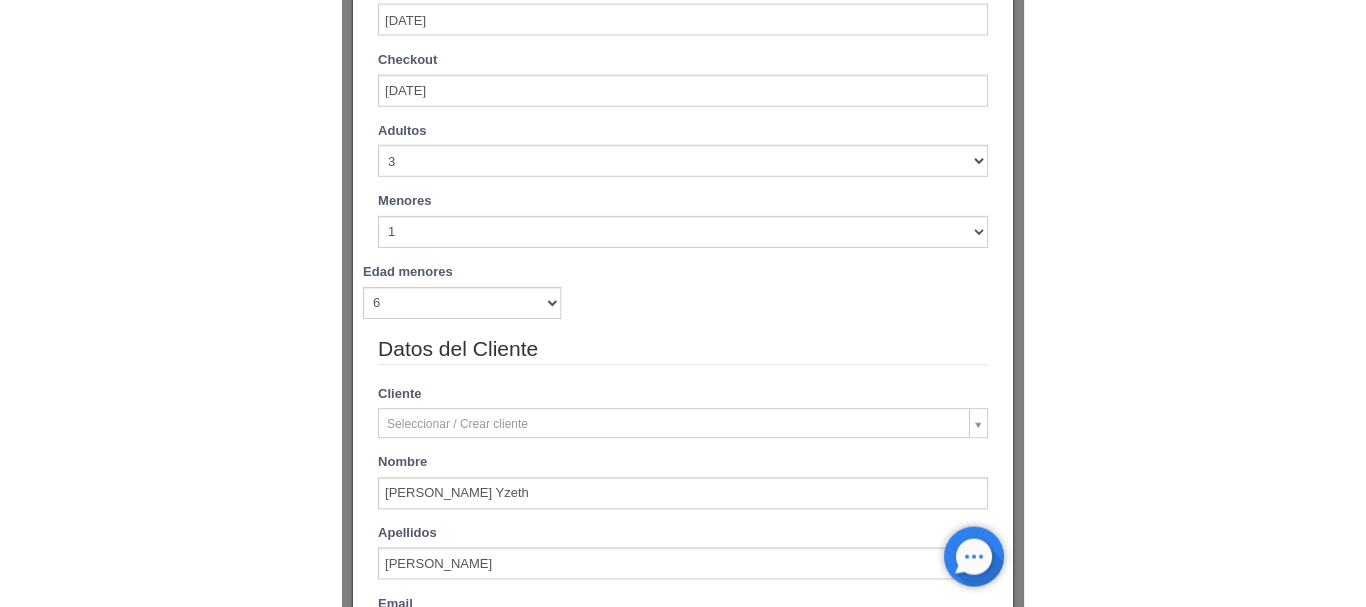 scroll, scrollTop: 295, scrollLeft: 0, axis: vertical 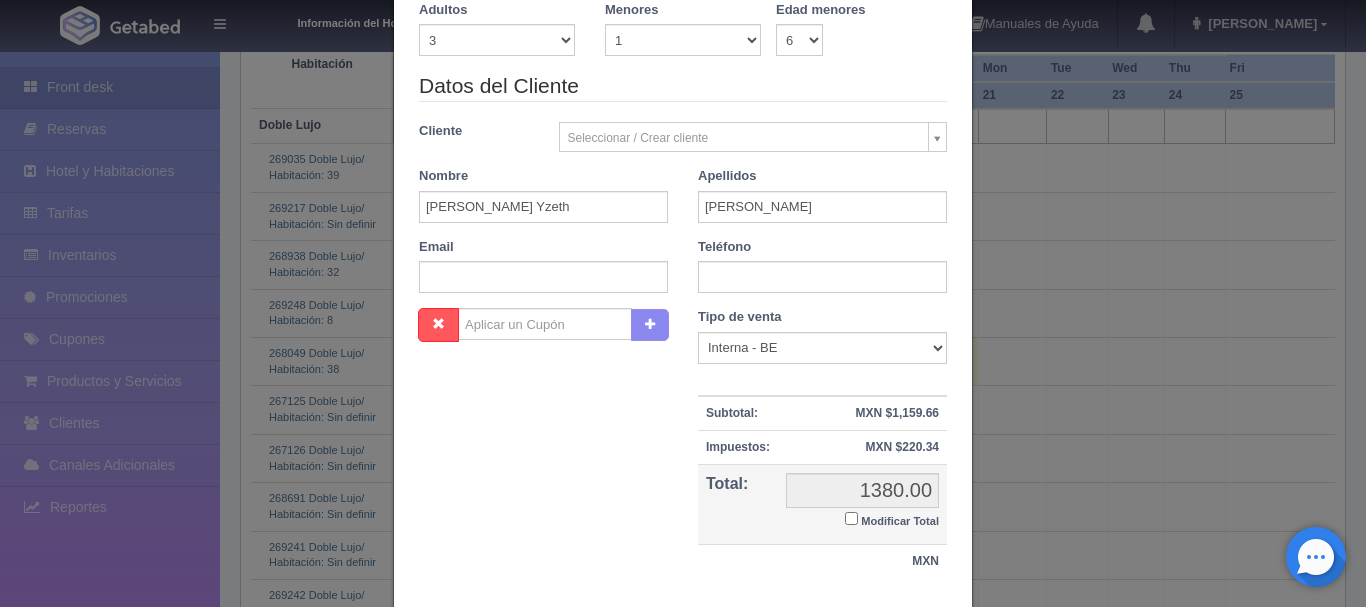click on "Modificar Total" at bounding box center [851, 518] 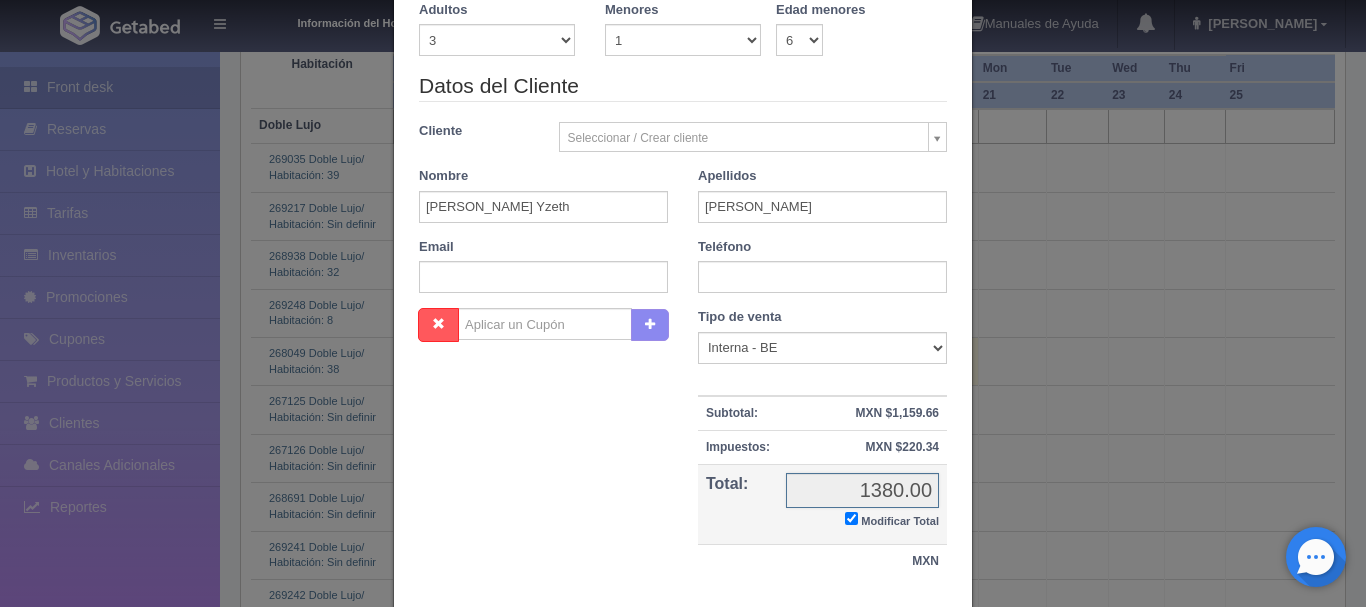 checkbox on "true" 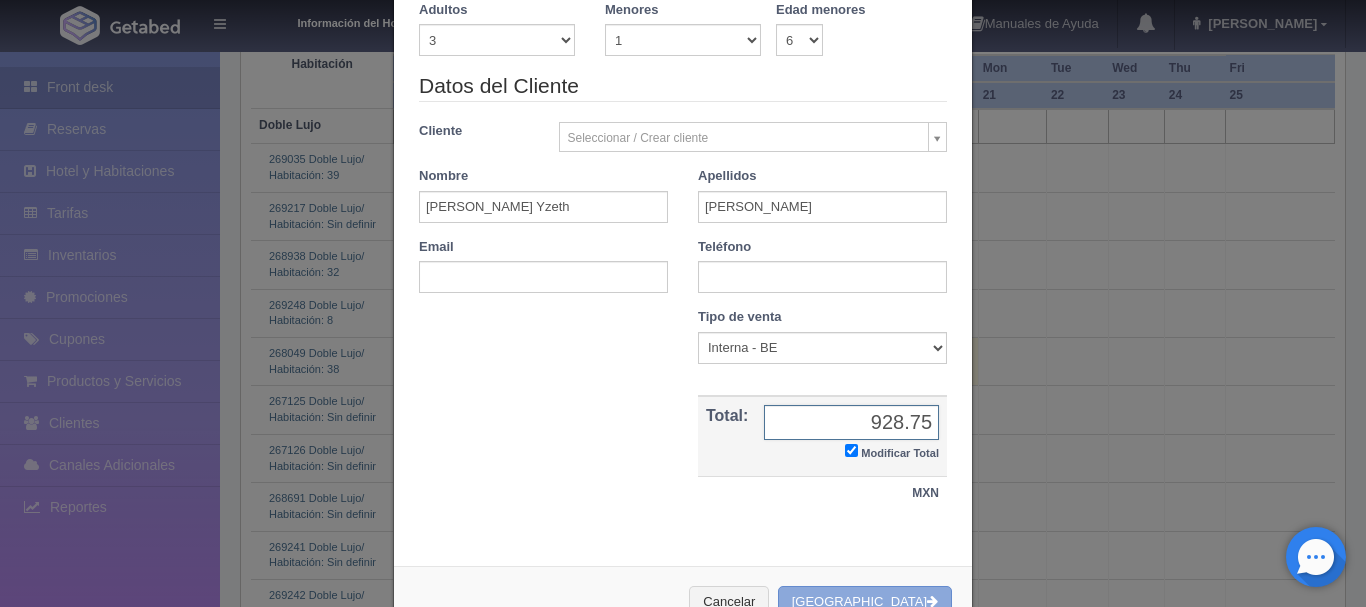 type on "928.75" 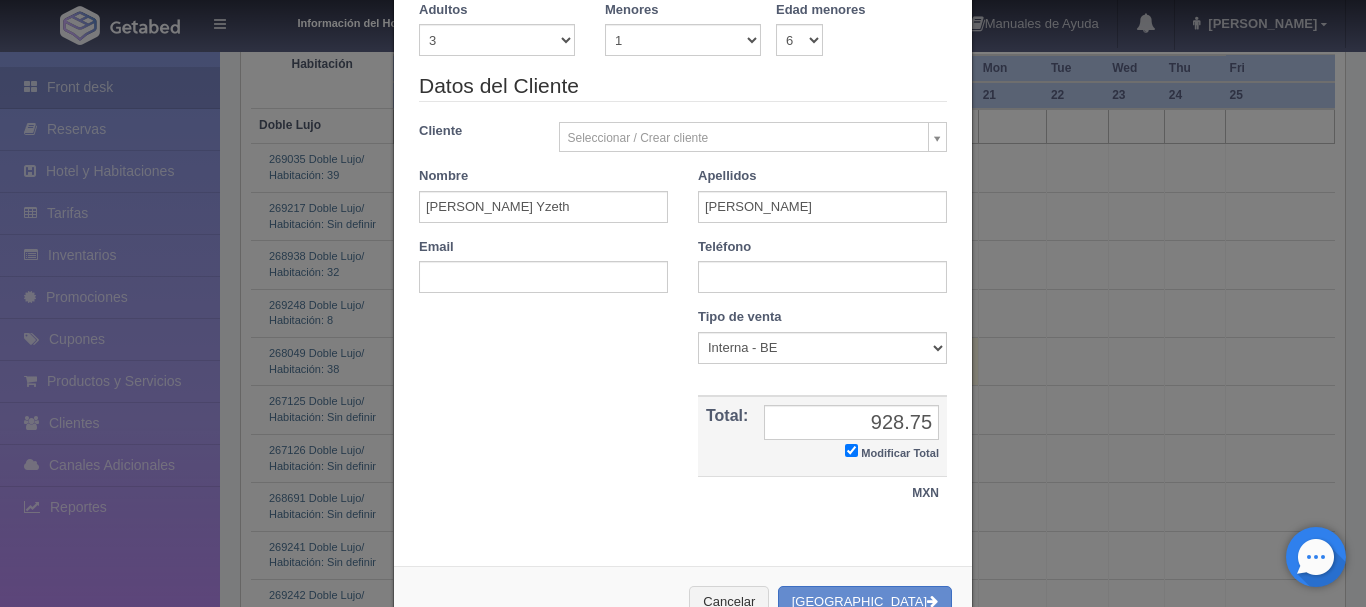 drag, startPoint x: 698, startPoint y: 471, endPoint x: 775, endPoint y: 515, distance: 88.68484 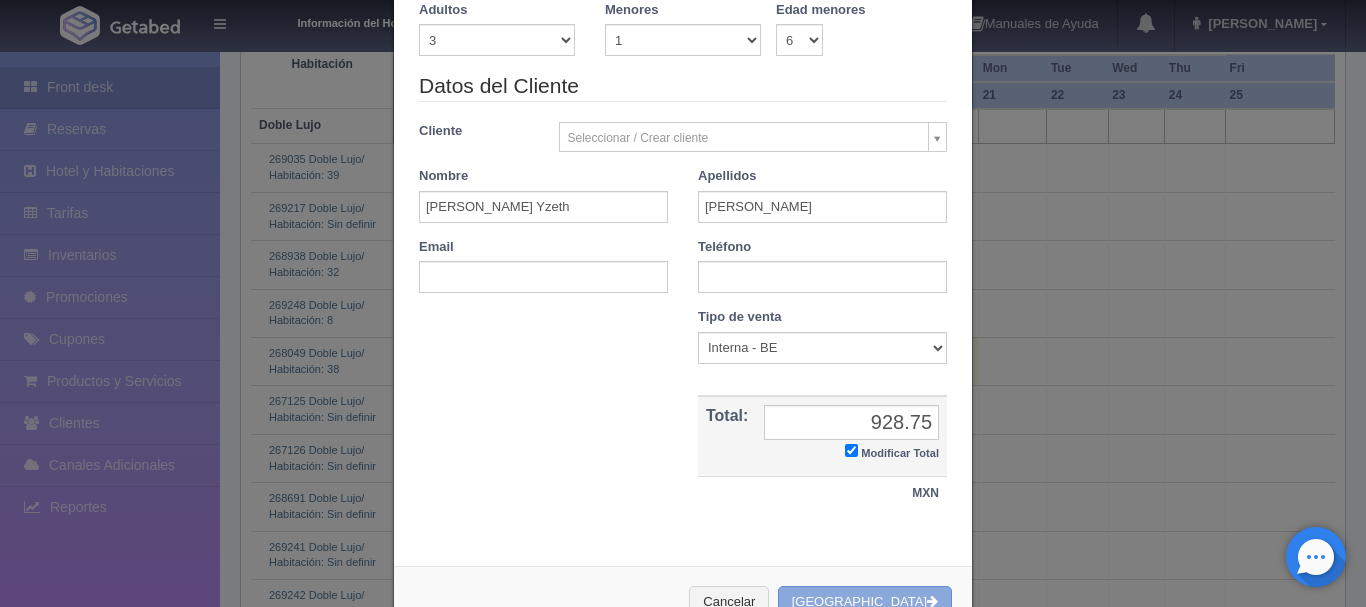 click on "Crear Reserva" at bounding box center [865, 602] 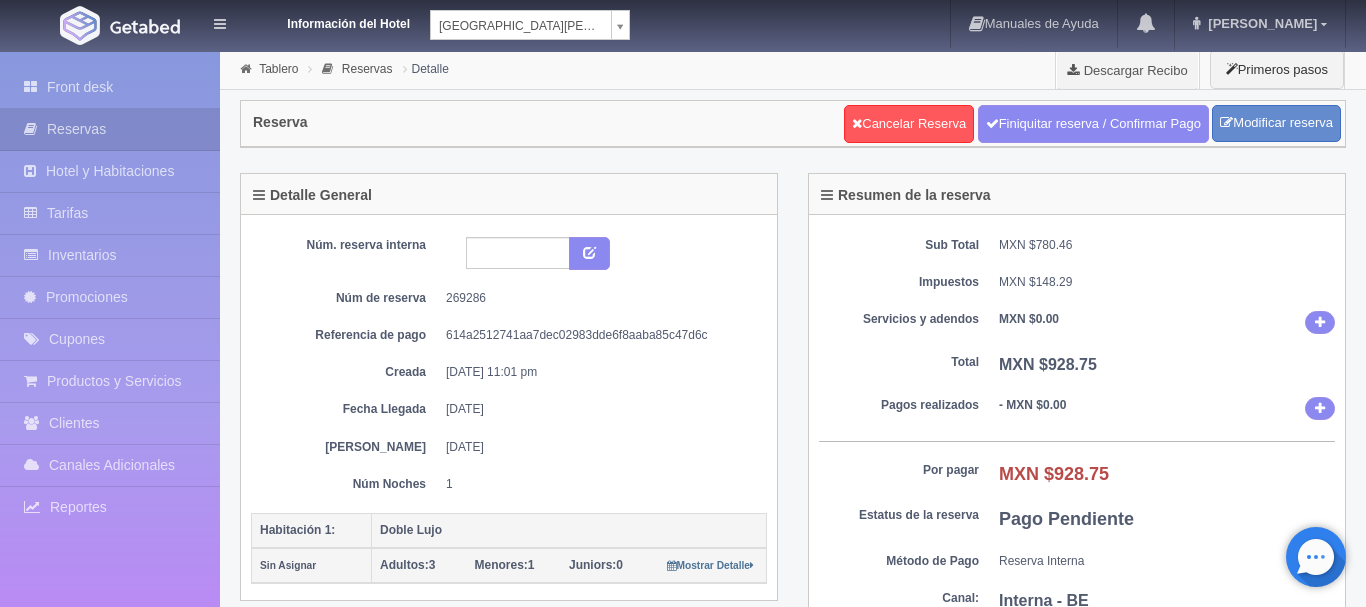 scroll, scrollTop: 0, scrollLeft: 0, axis: both 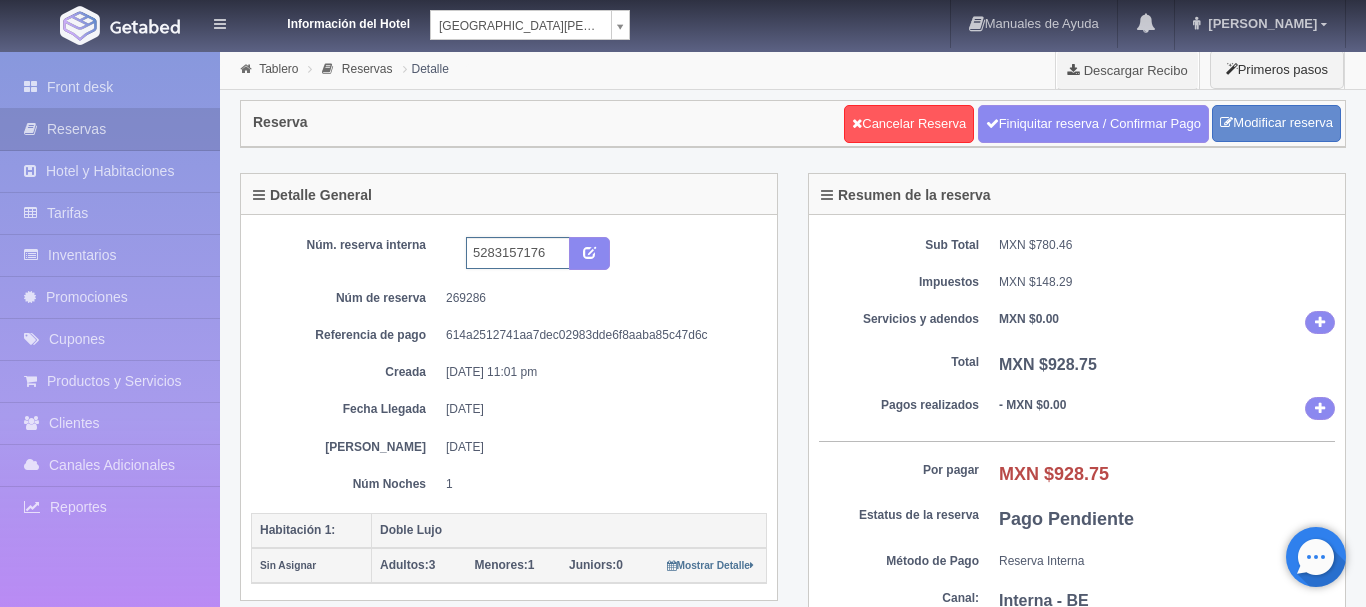 click on "5283157176" at bounding box center [518, 253] 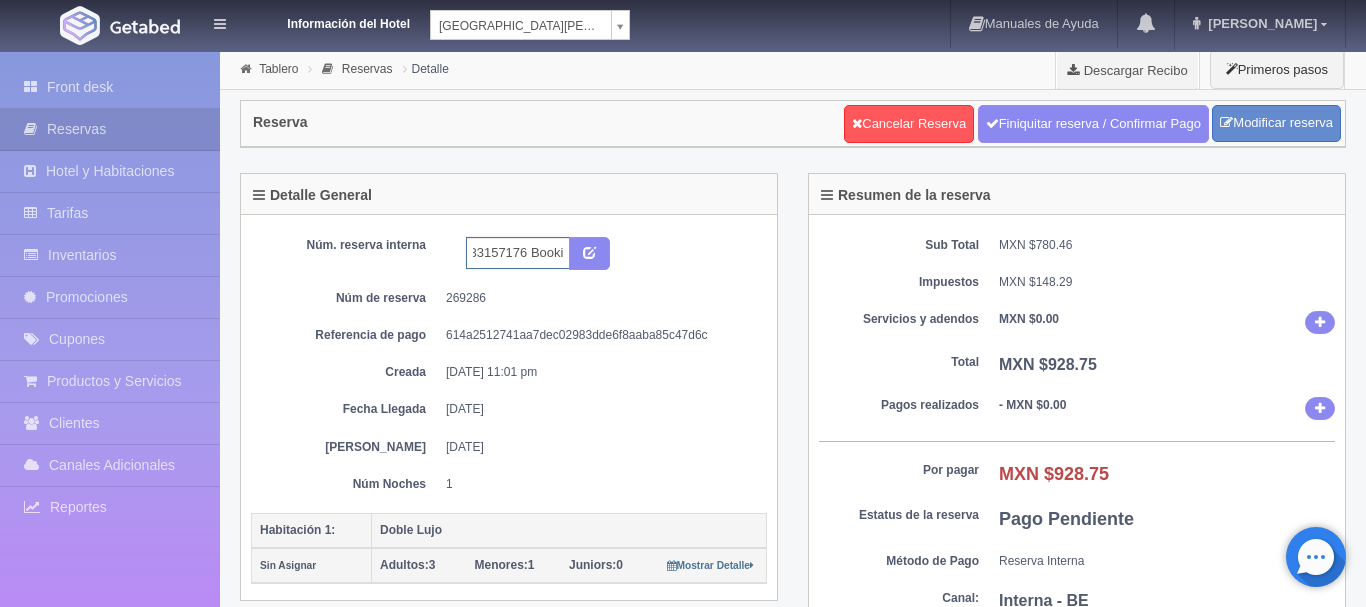 scroll, scrollTop: 0, scrollLeft: 33, axis: horizontal 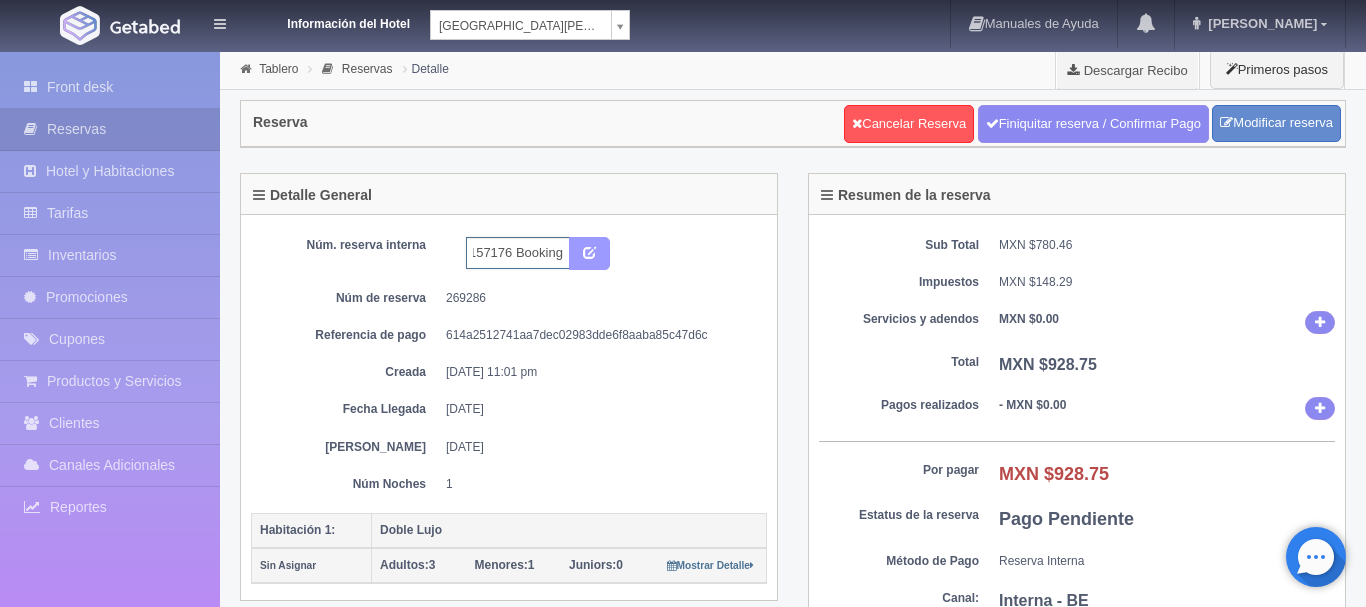 type on "5283157176 Booking" 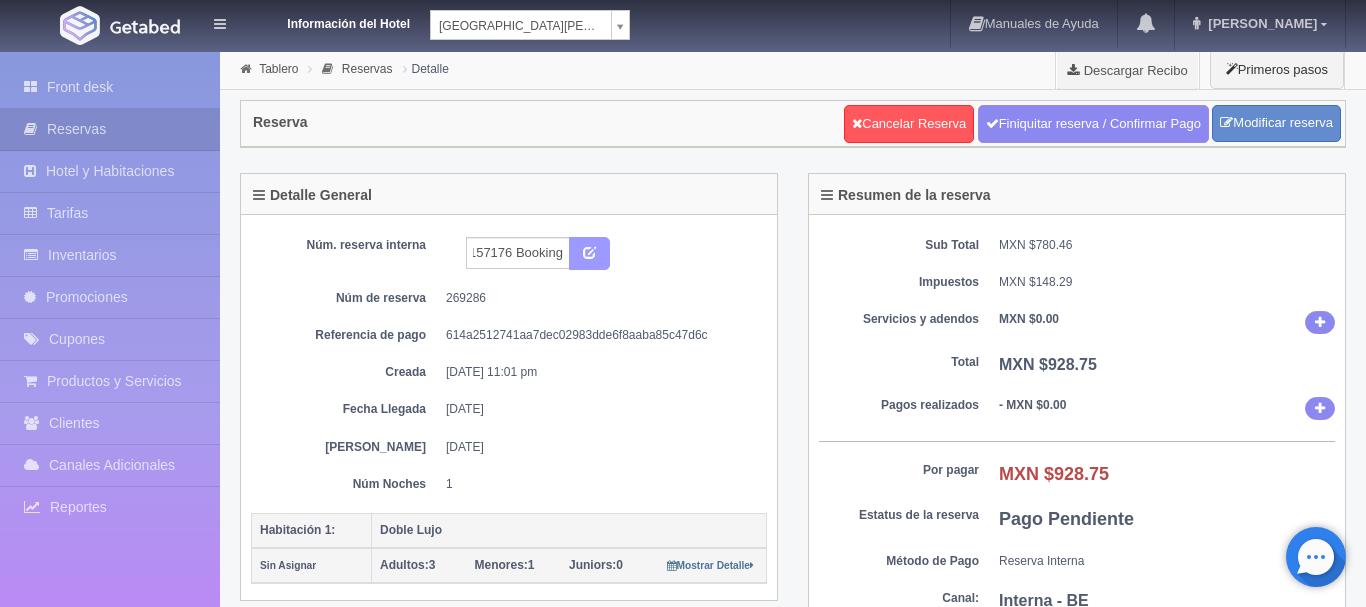 click at bounding box center (589, 251) 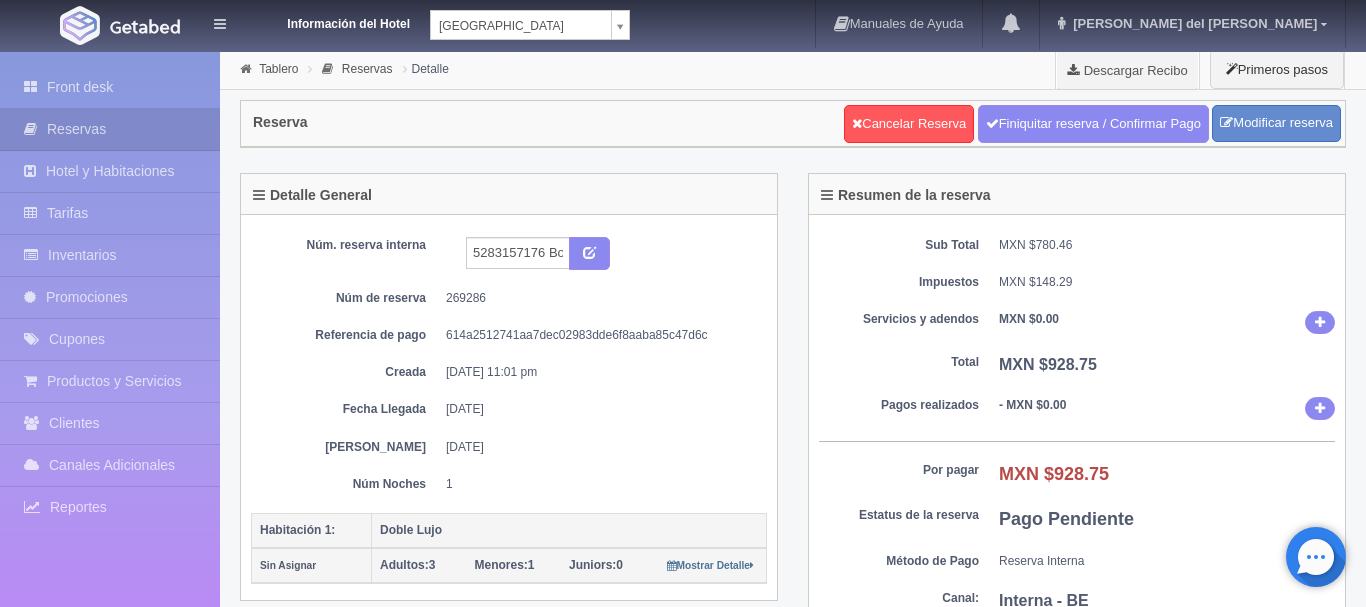 scroll, scrollTop: 0, scrollLeft: 0, axis: both 